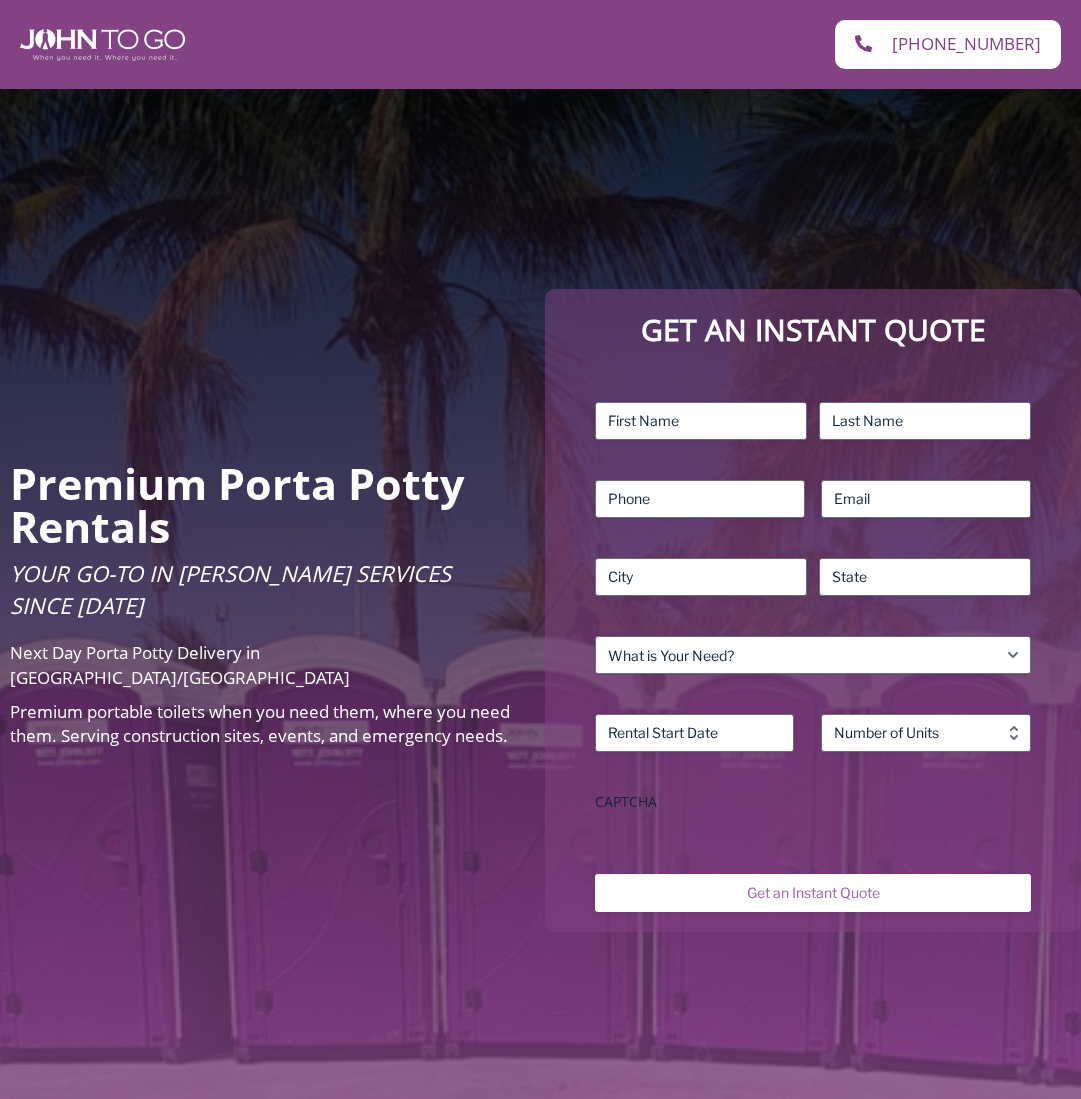 scroll, scrollTop: 0, scrollLeft: 0, axis: both 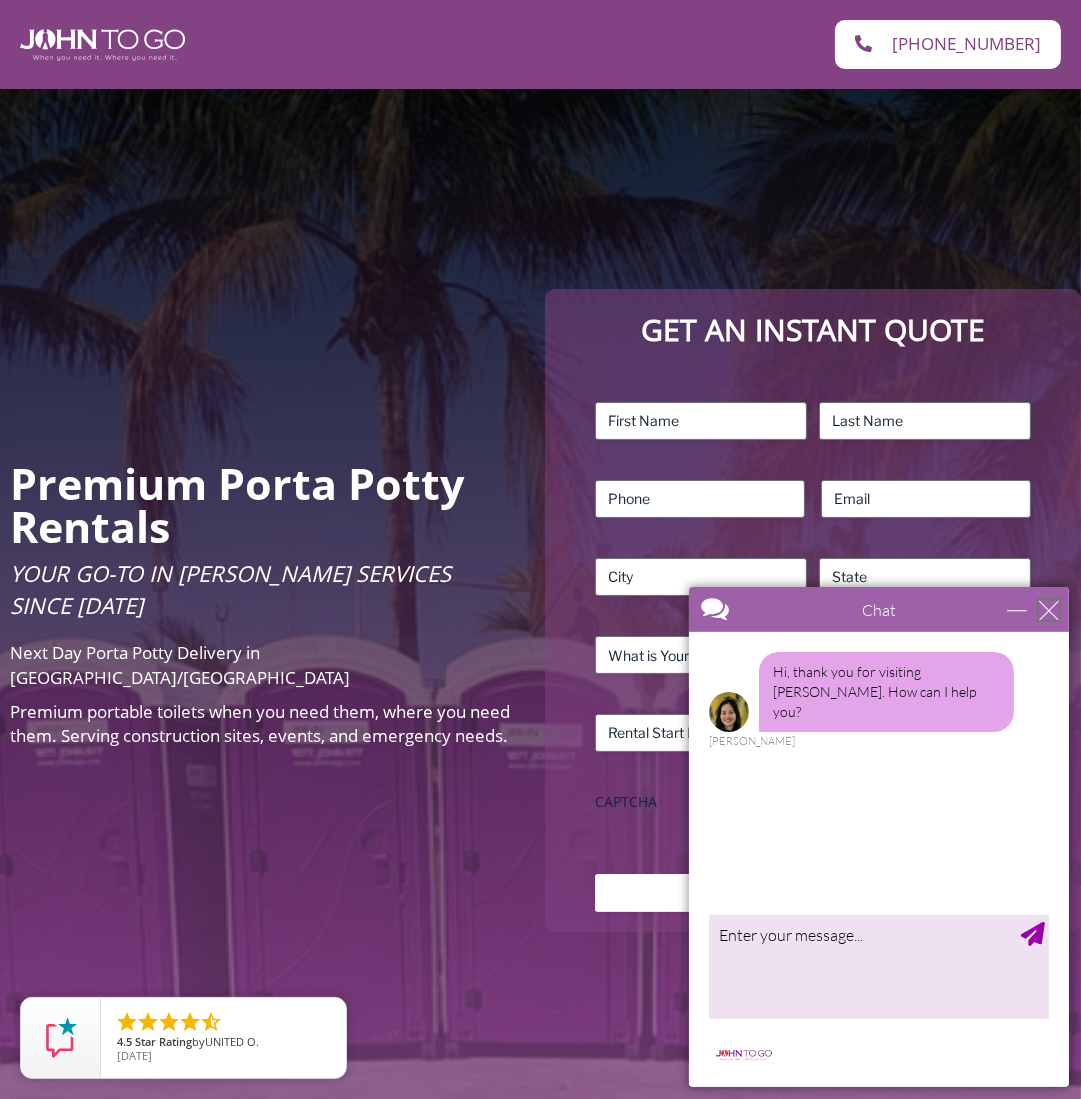 click at bounding box center [1048, 609] 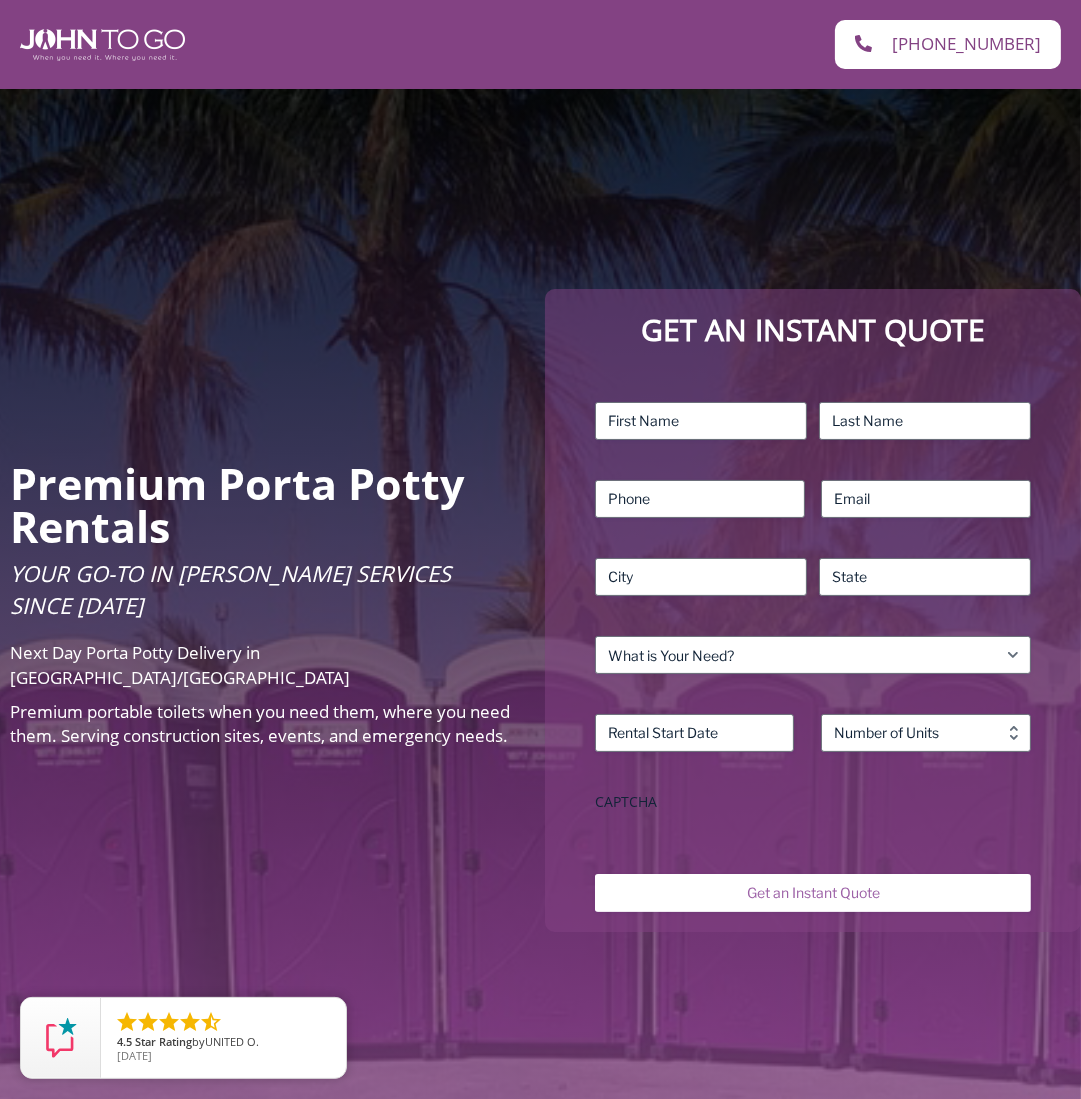 scroll, scrollTop: 0, scrollLeft: 0, axis: both 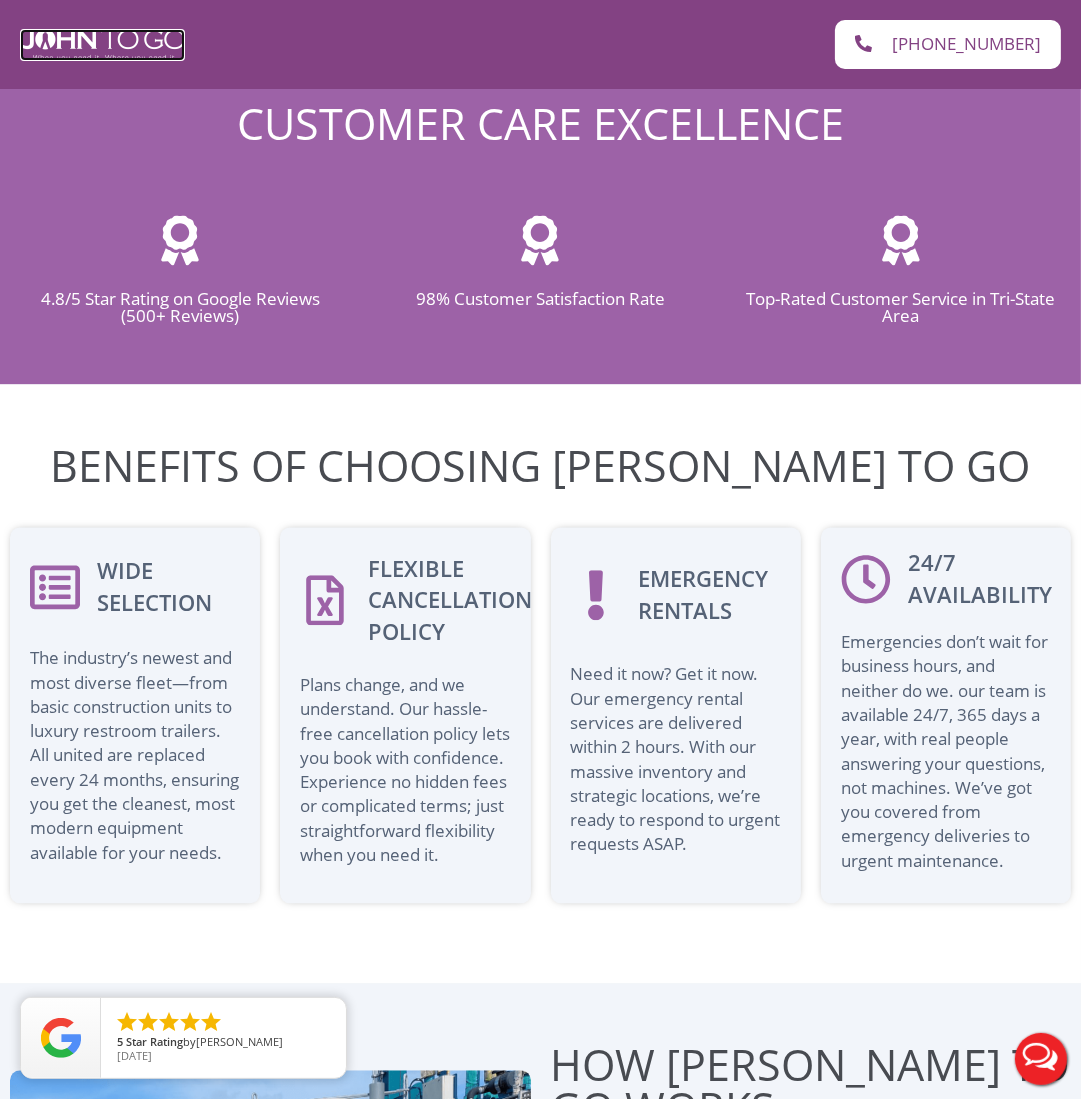 click at bounding box center (102, 45) 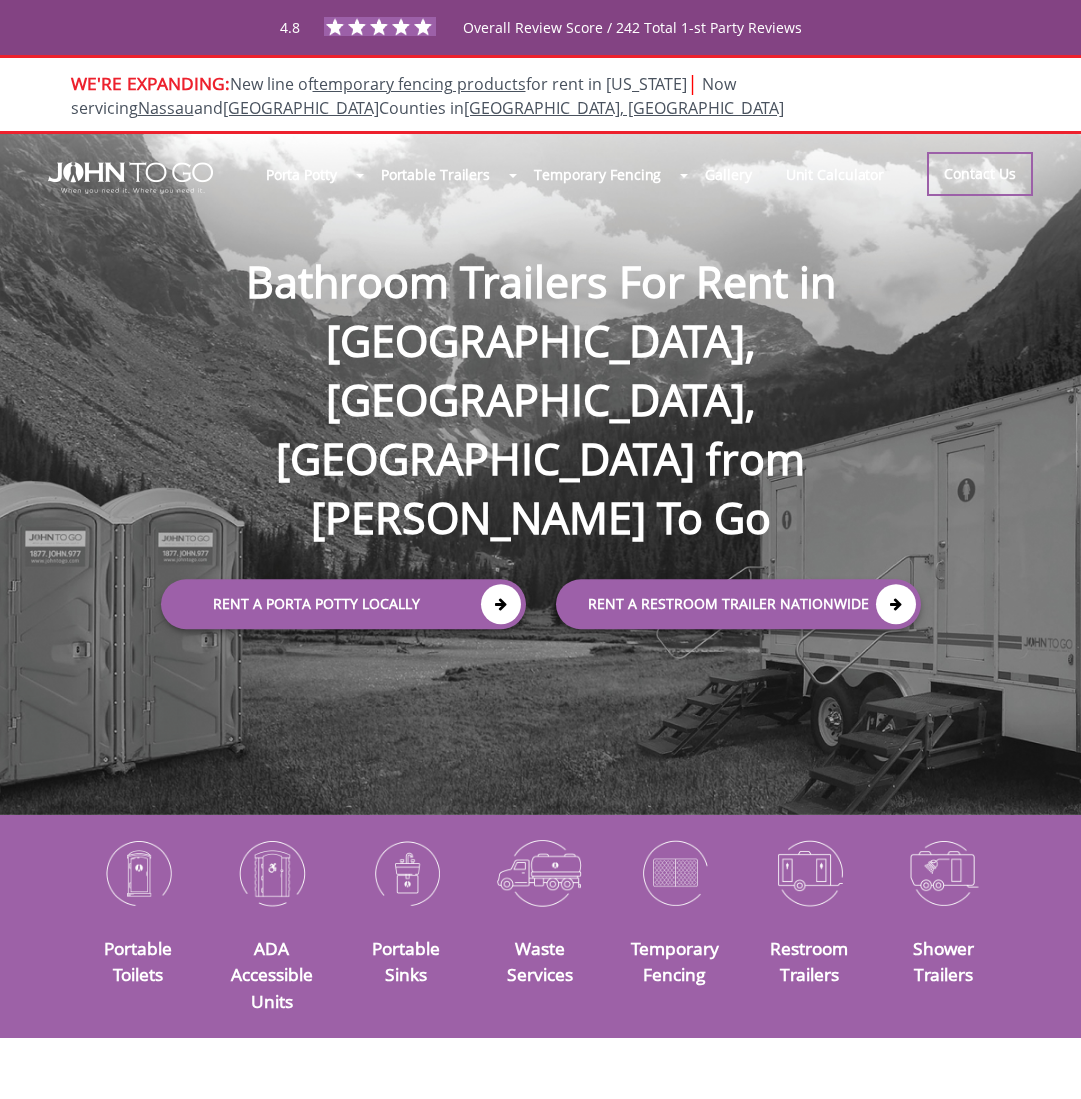 scroll, scrollTop: 0, scrollLeft: 0, axis: both 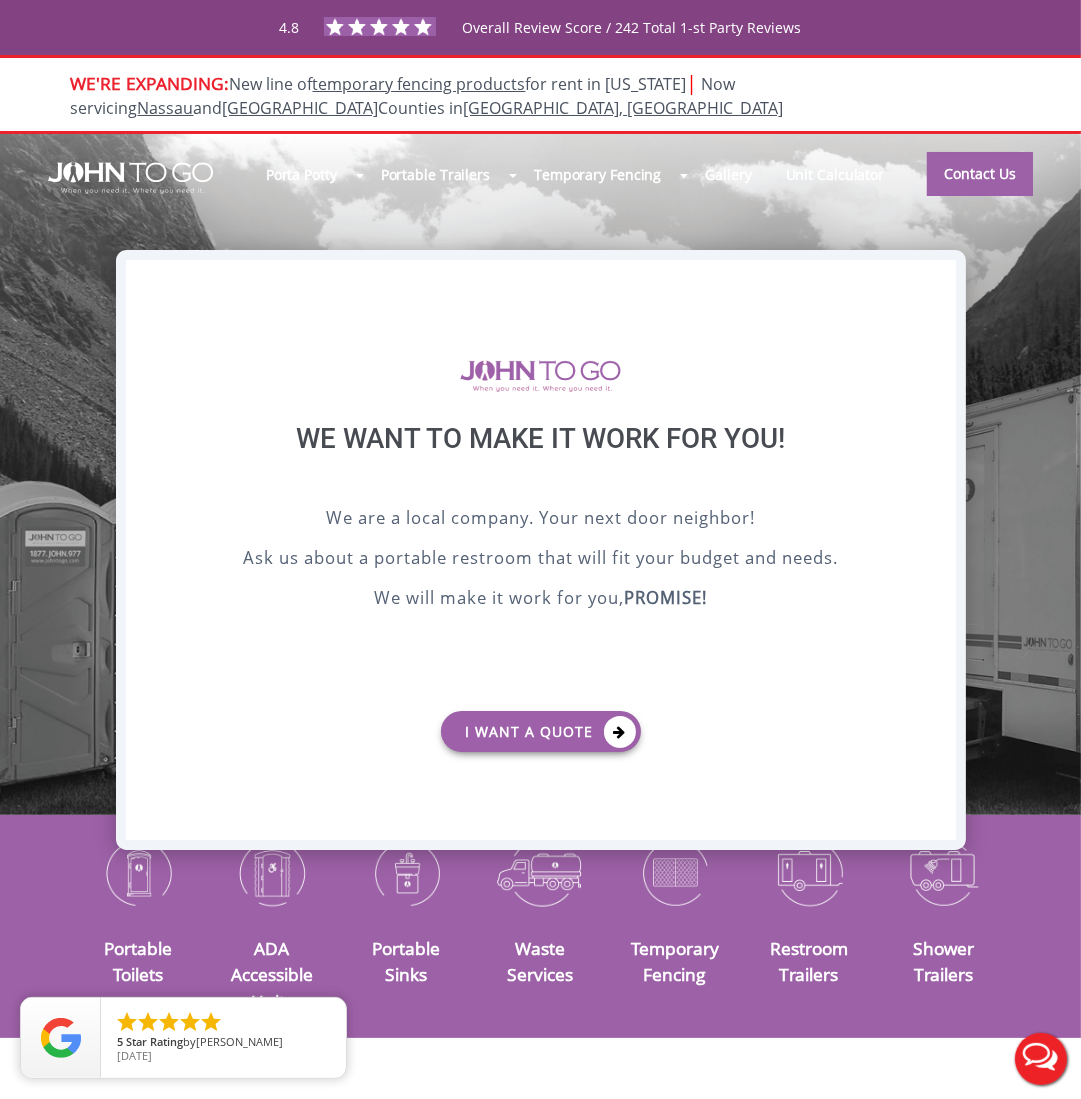 click on "X" at bounding box center (939, 277) 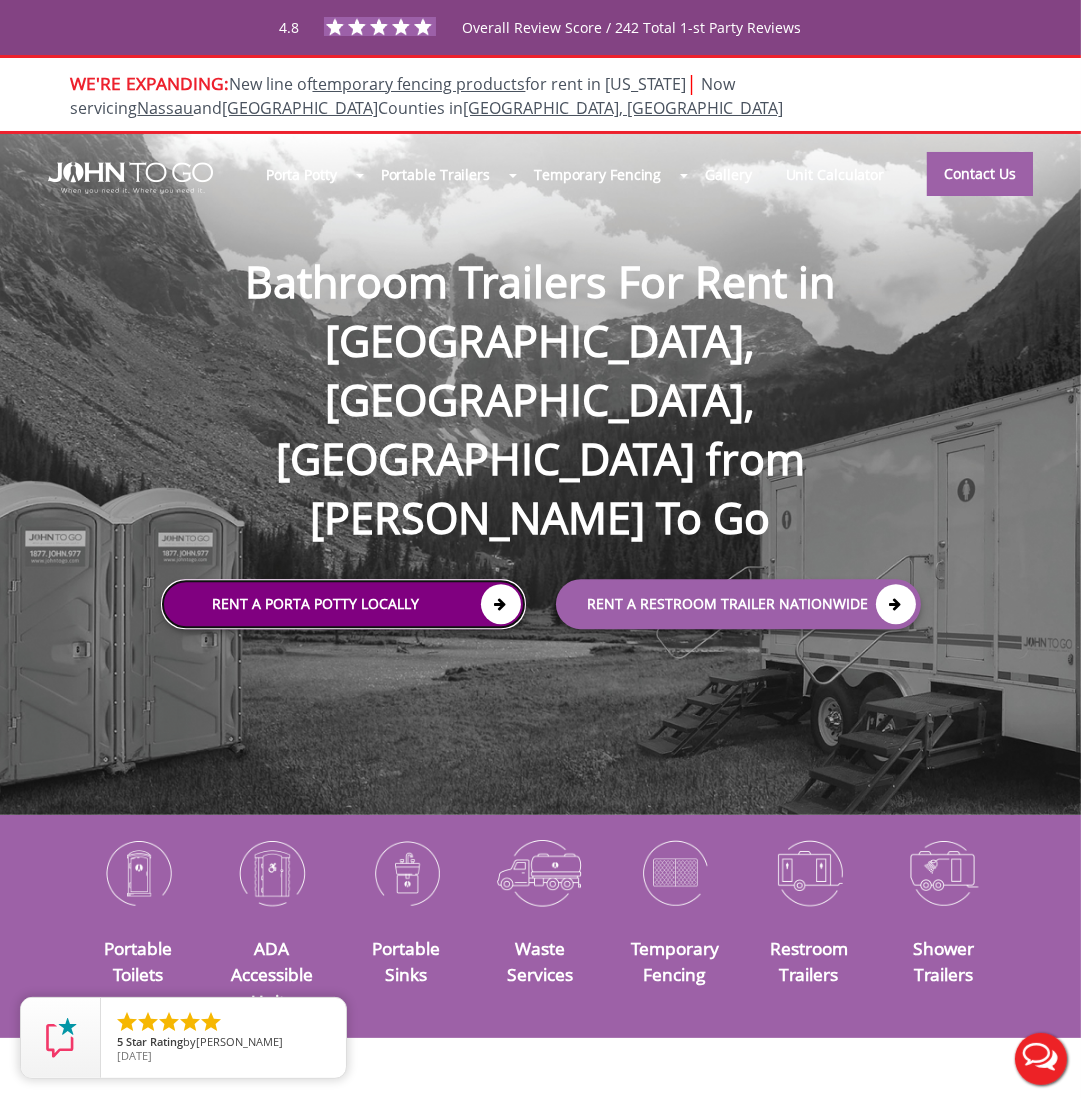 click on "Rent a Porta Potty Locally" at bounding box center (343, 604) 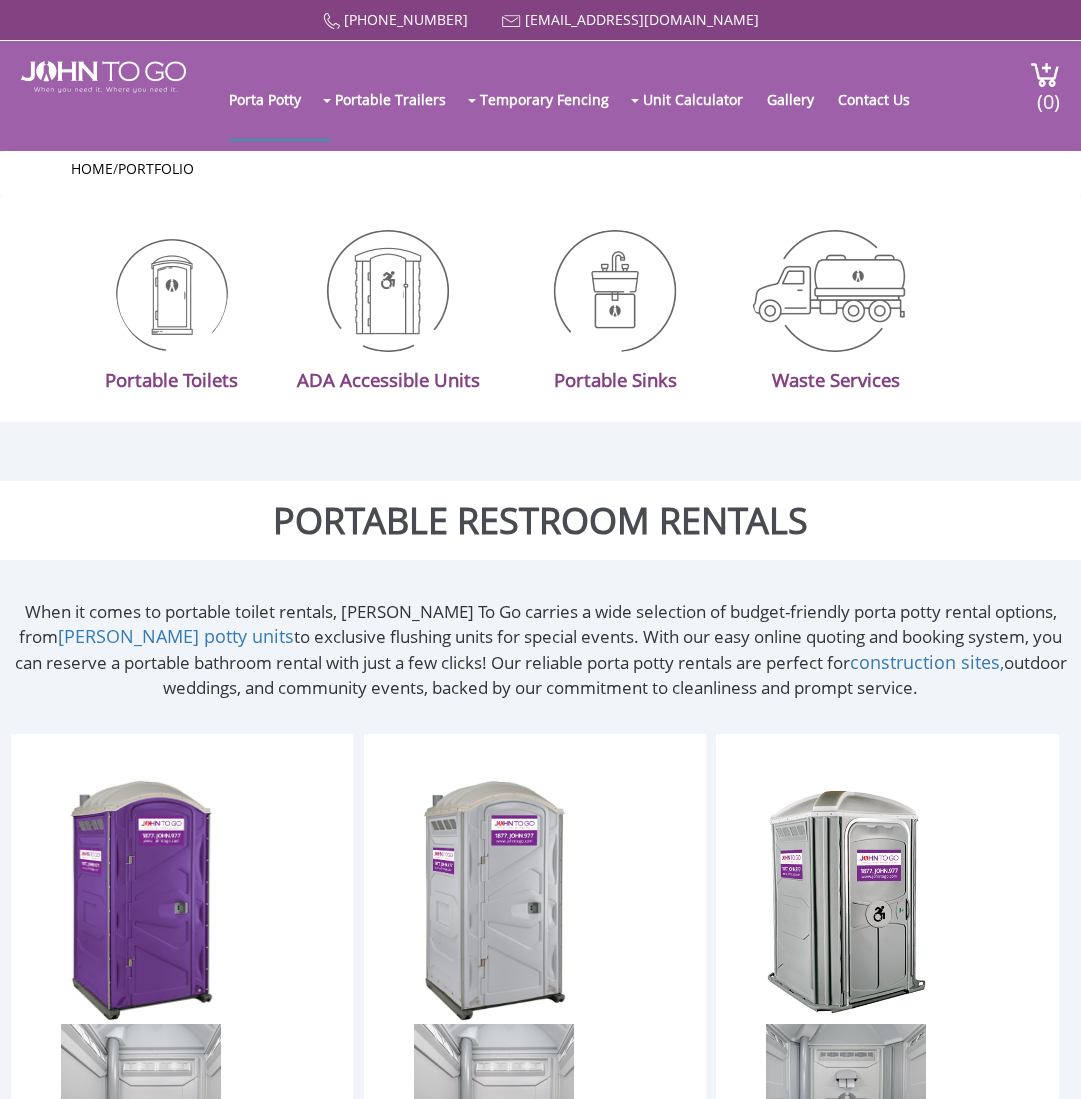 scroll, scrollTop: 0, scrollLeft: 0, axis: both 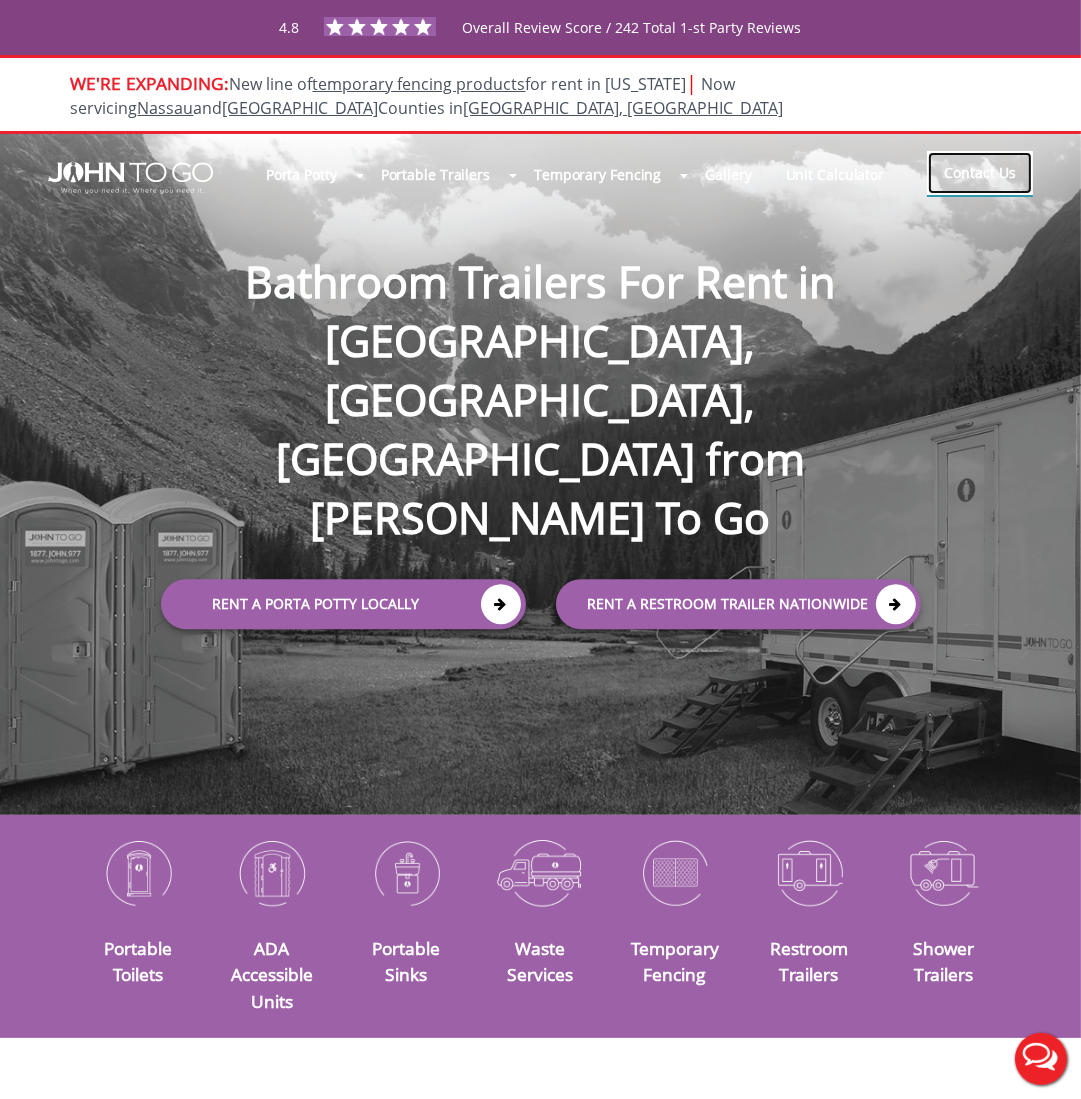 click on "Contact Us" at bounding box center [980, 173] 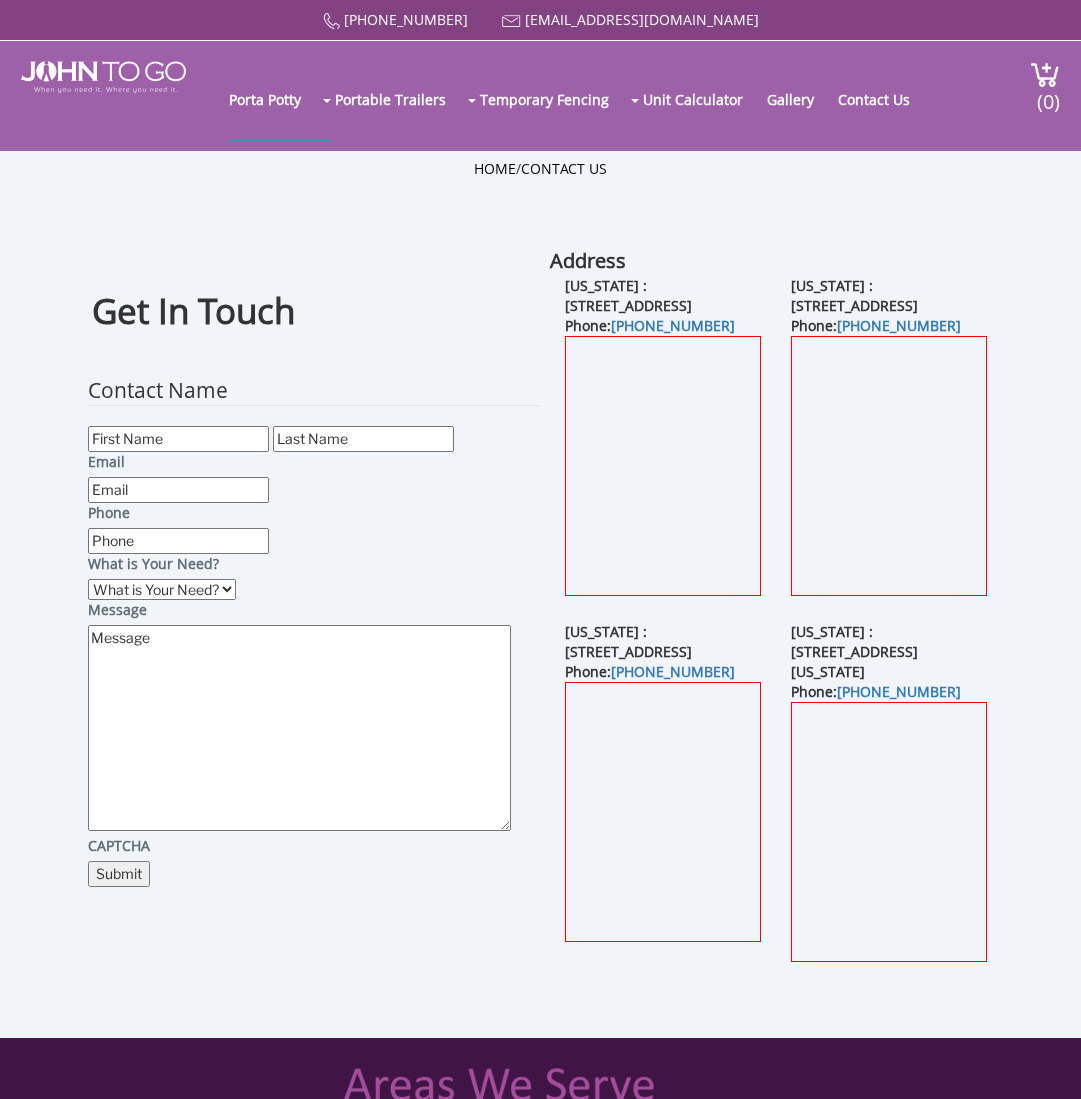 scroll, scrollTop: 0, scrollLeft: 0, axis: both 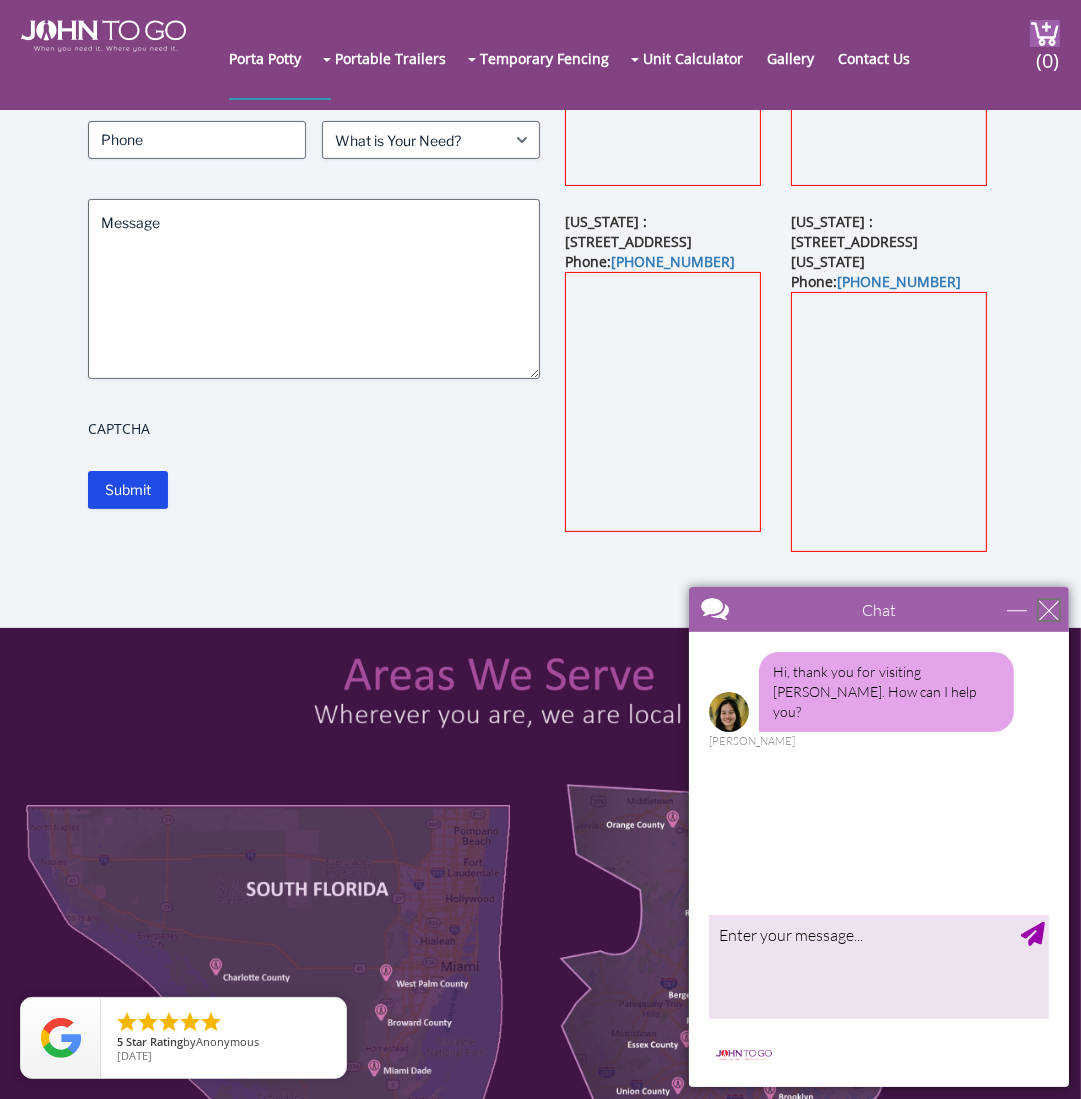 click at bounding box center [1048, 609] 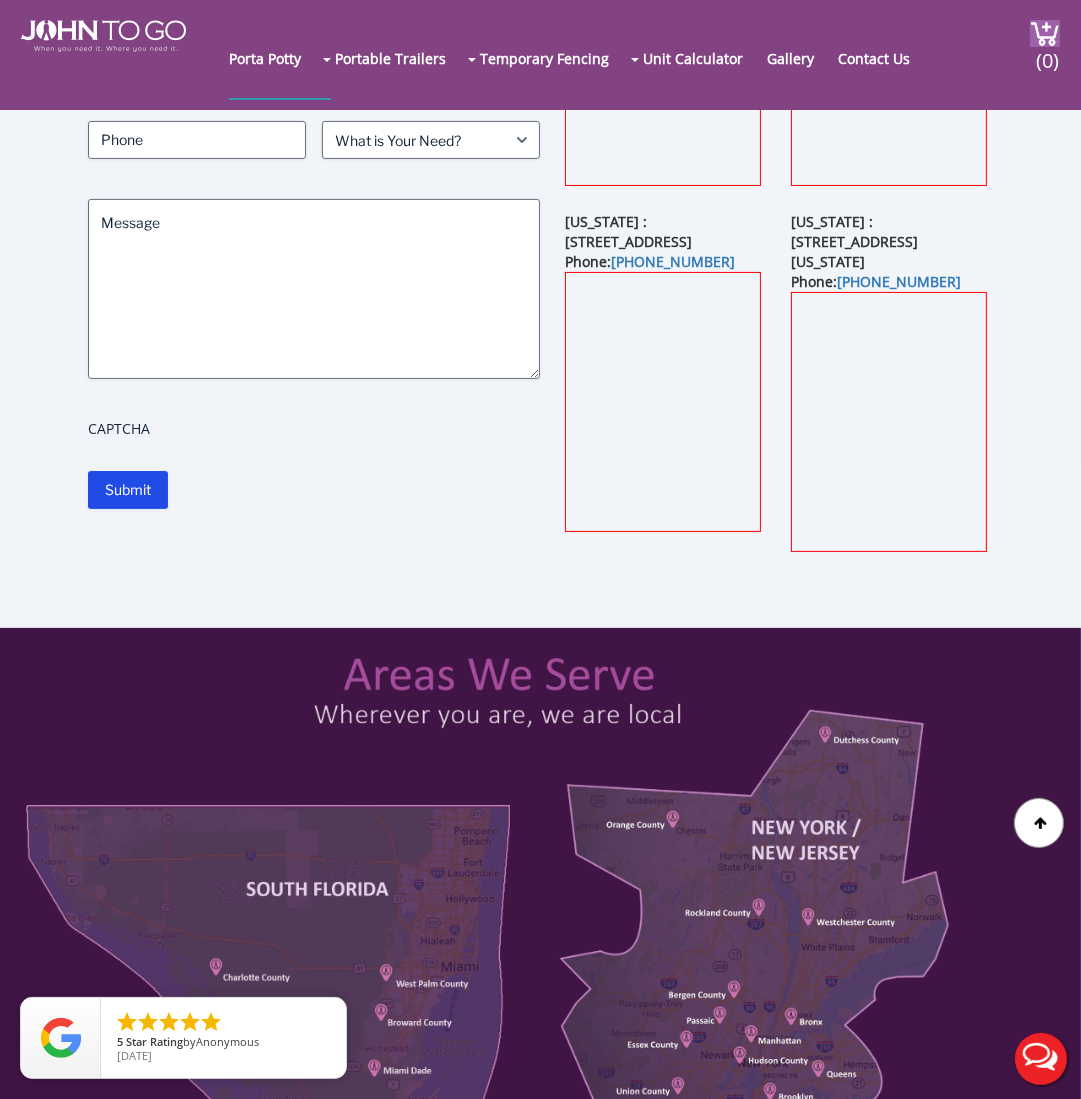 scroll, scrollTop: 0, scrollLeft: 0, axis: both 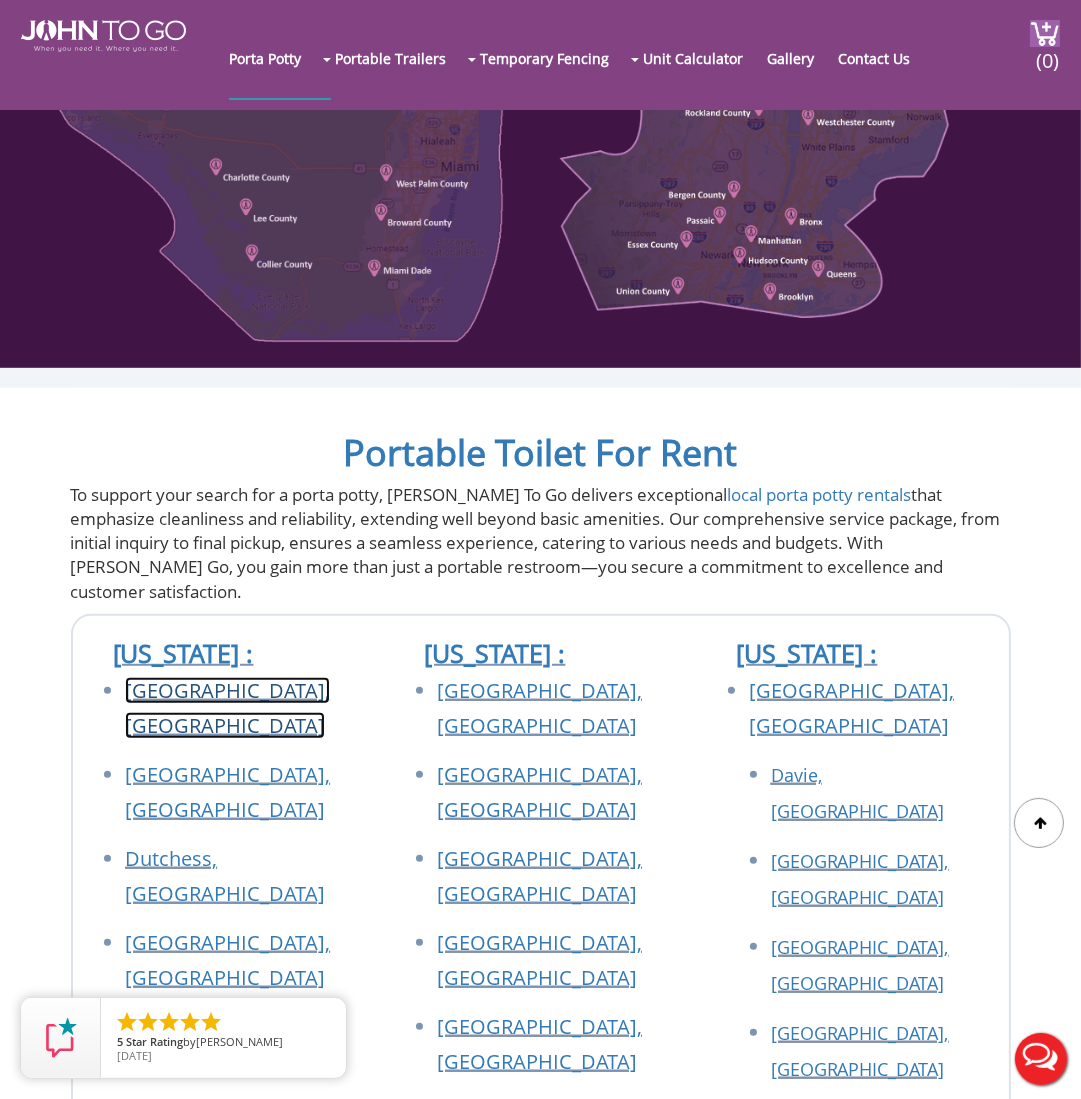 click on "[GEOGRAPHIC_DATA], [GEOGRAPHIC_DATA]" at bounding box center [227, 708] 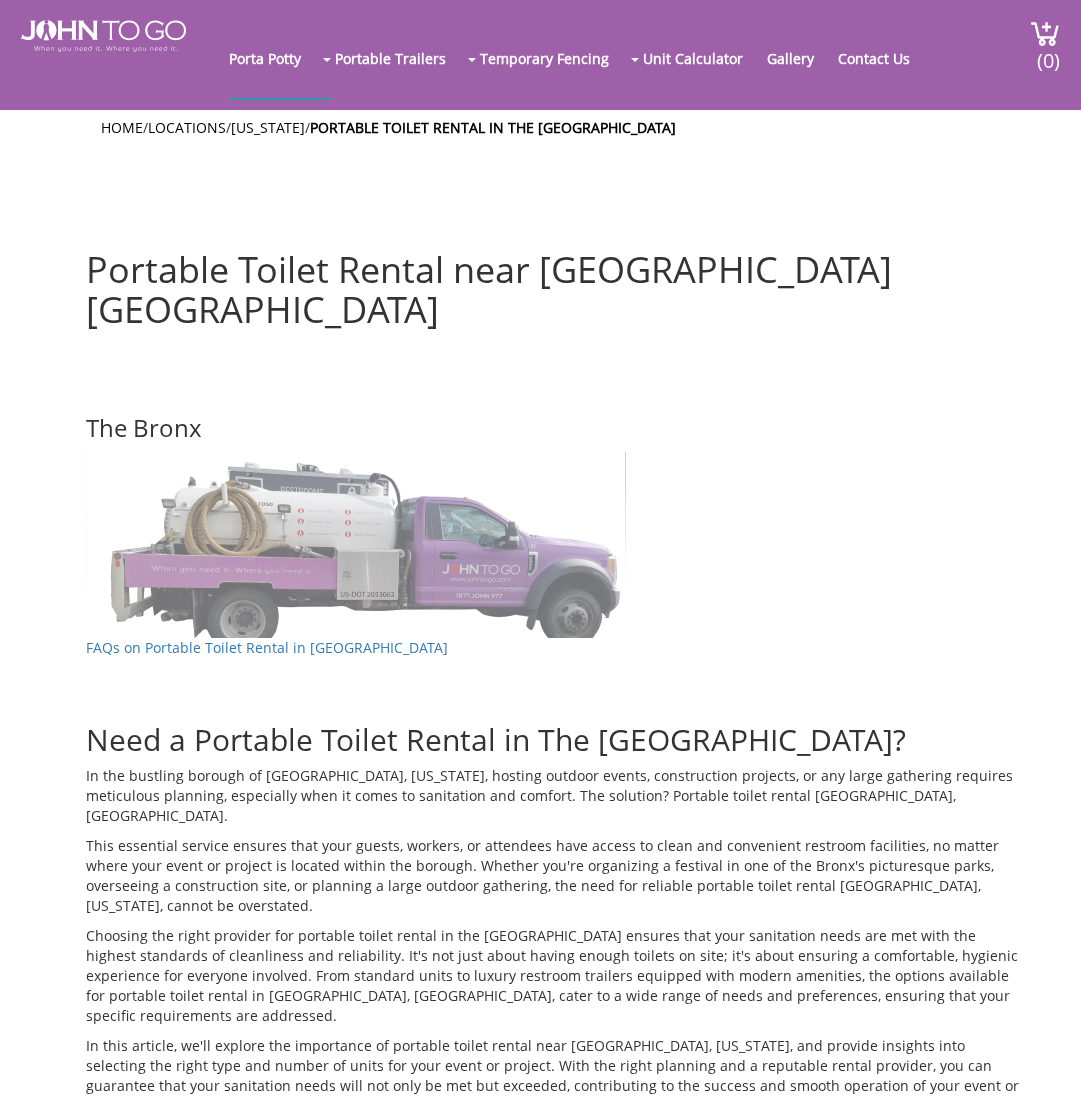 scroll, scrollTop: 0, scrollLeft: 0, axis: both 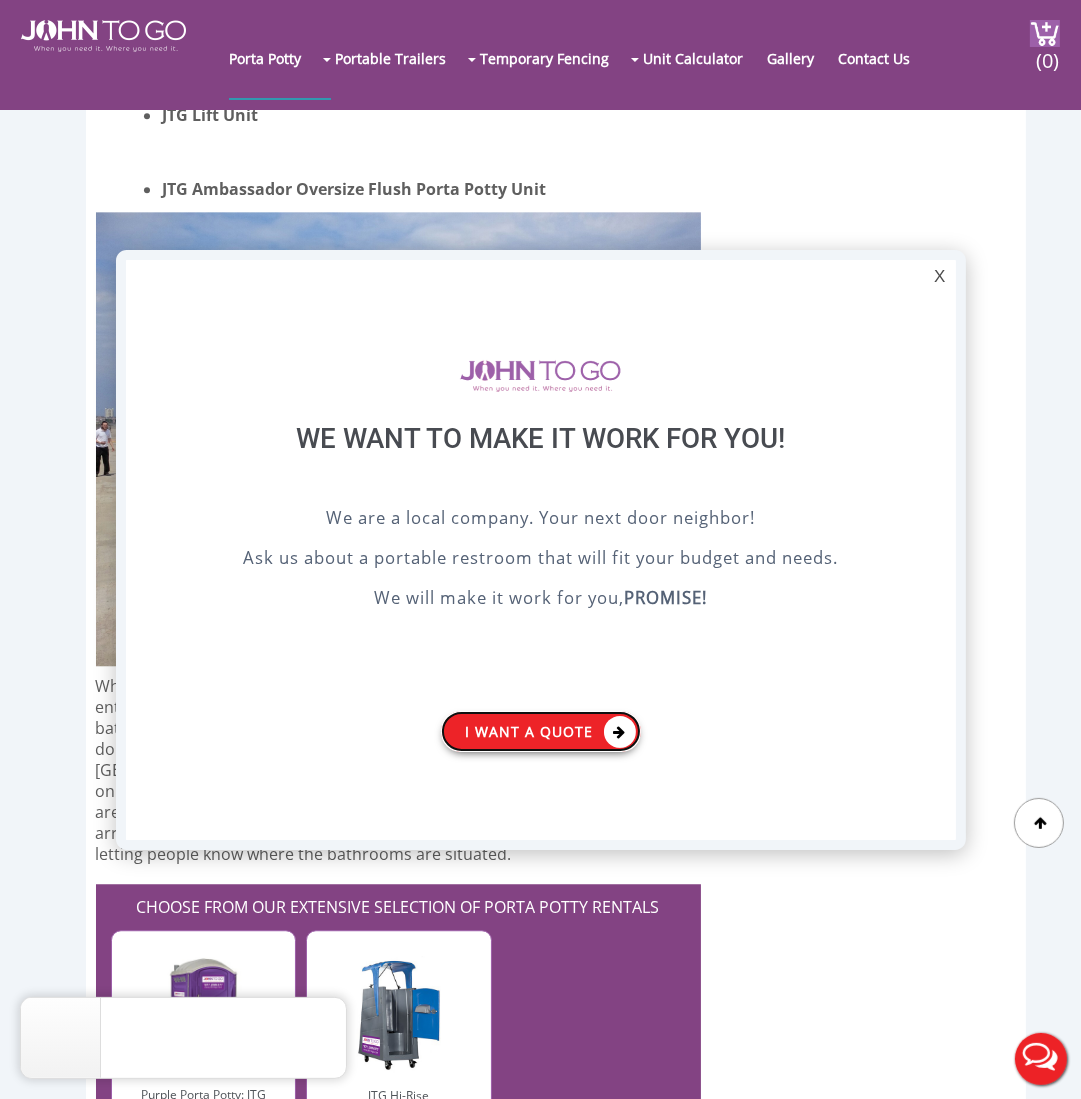 click at bounding box center (620, 732) 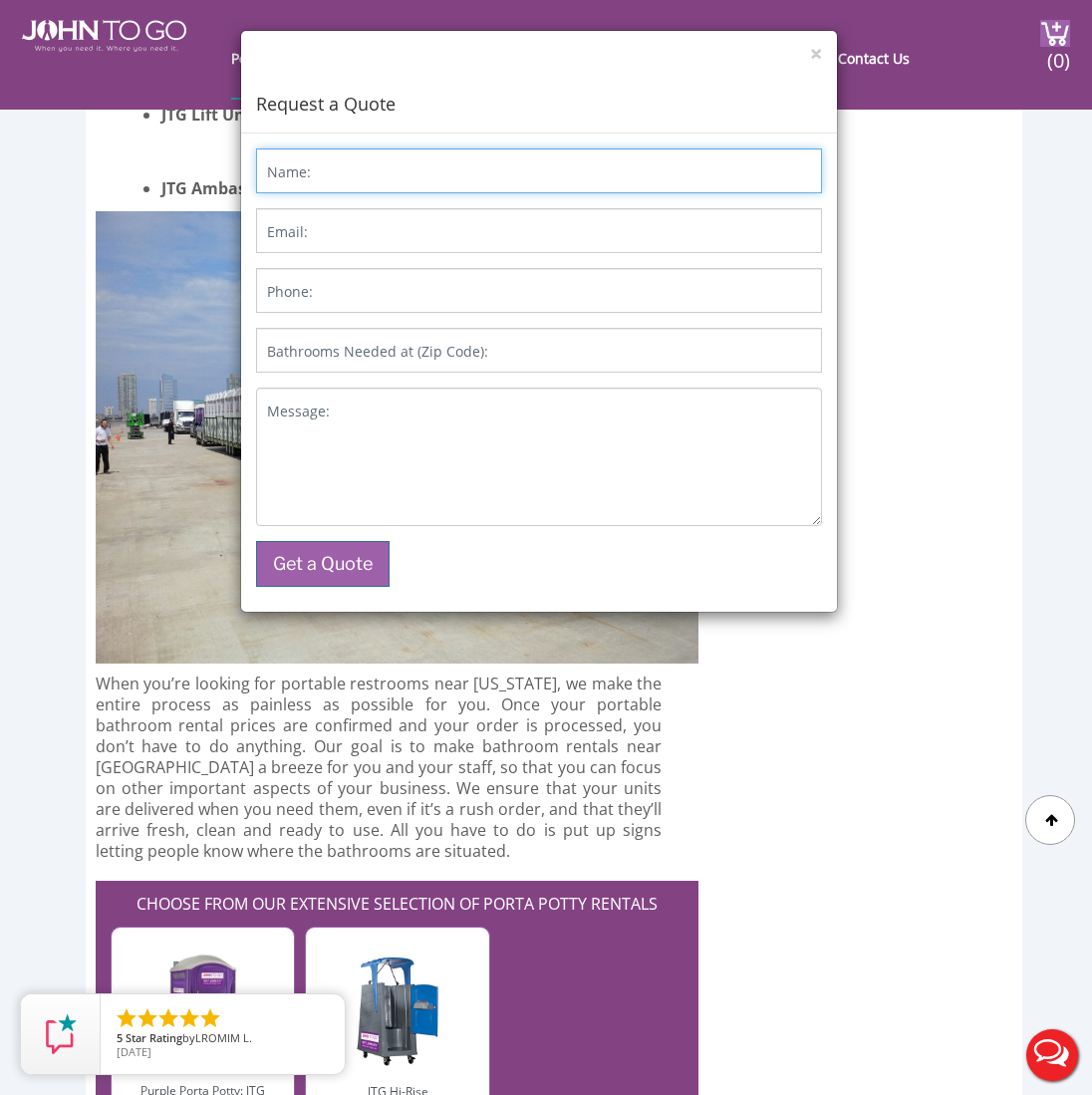 click on "Name:" at bounding box center (539, 170) 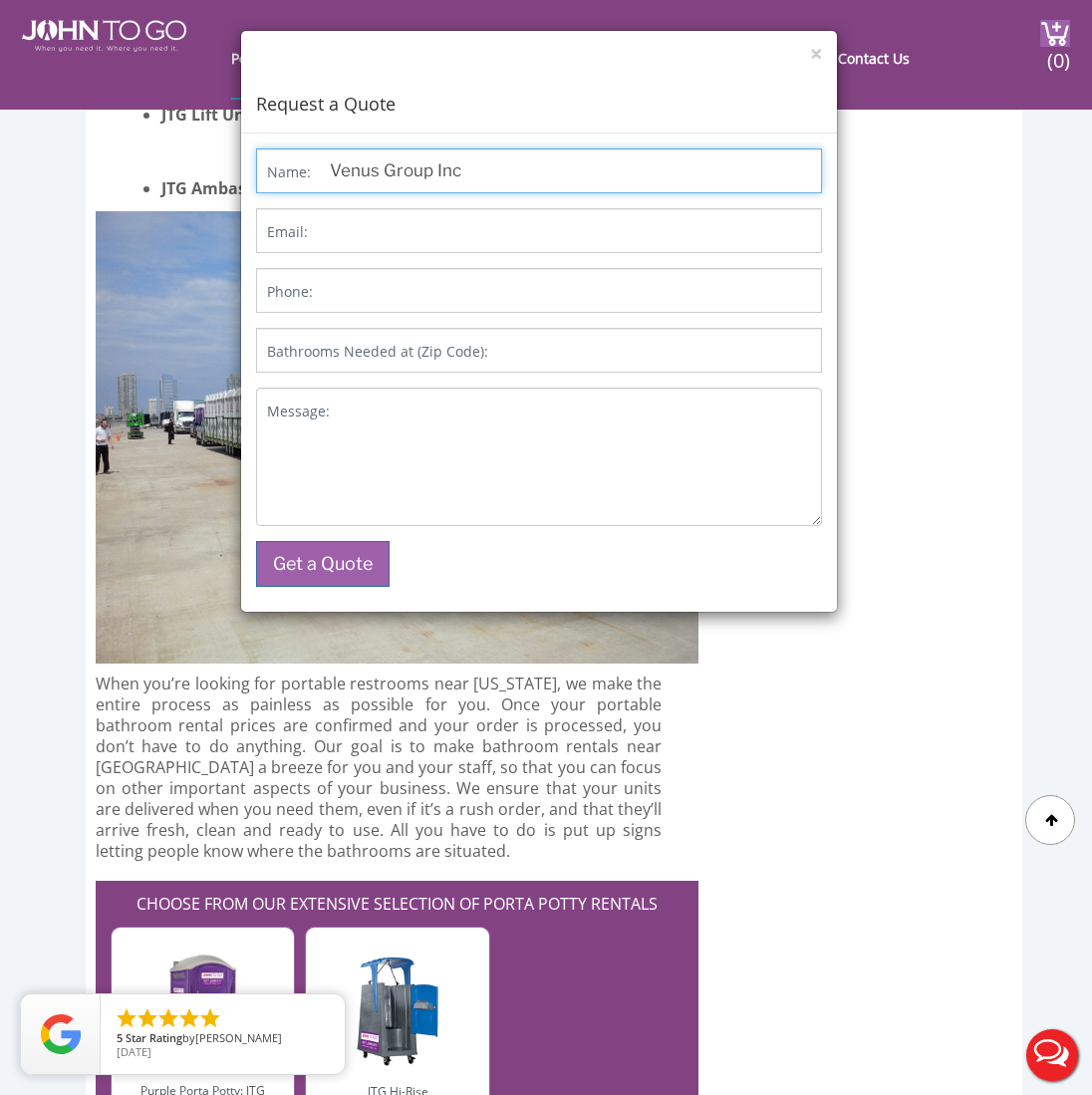 type on "Venus Group Inc" 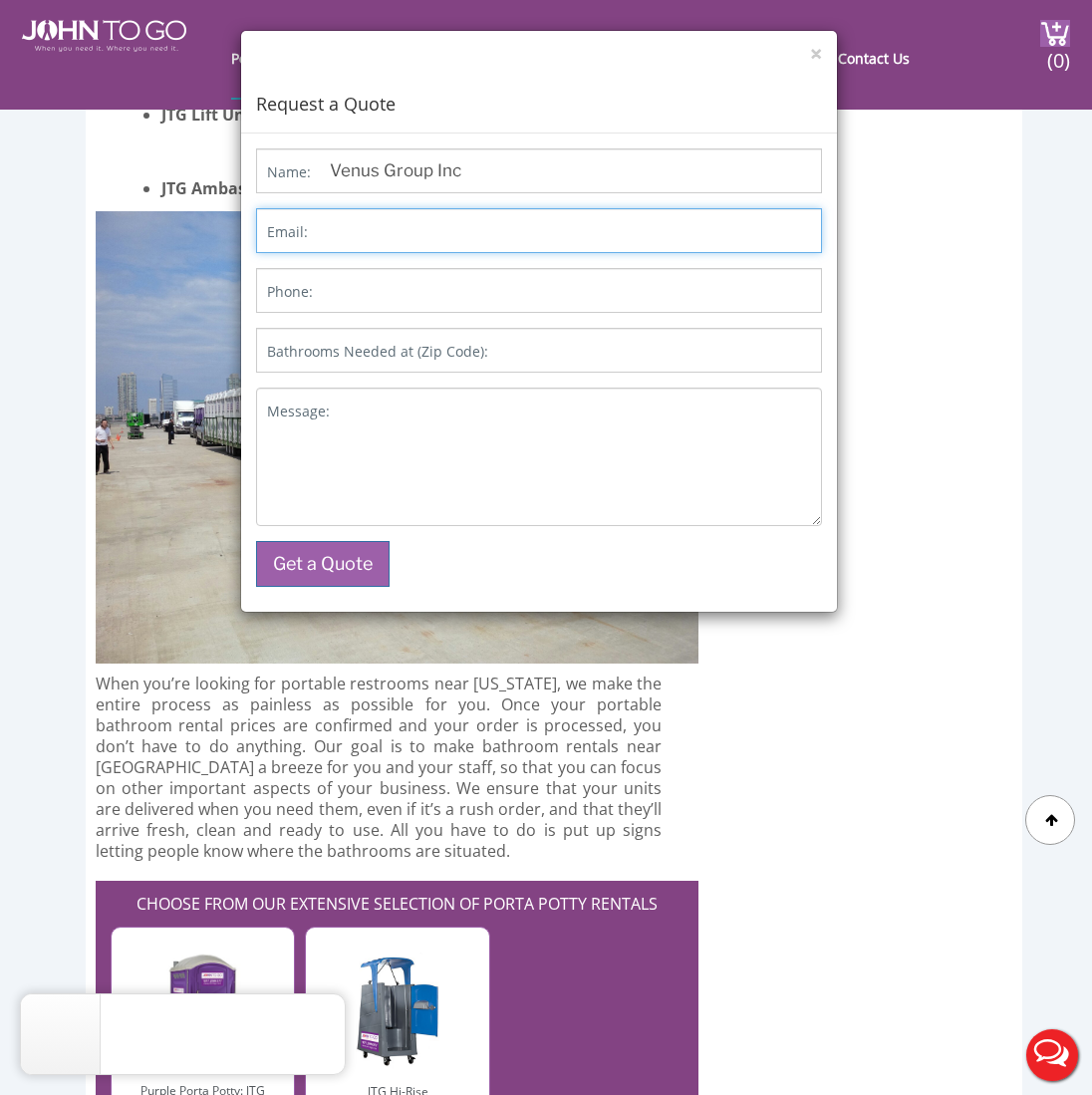 click on "Email:" at bounding box center (539, 230) 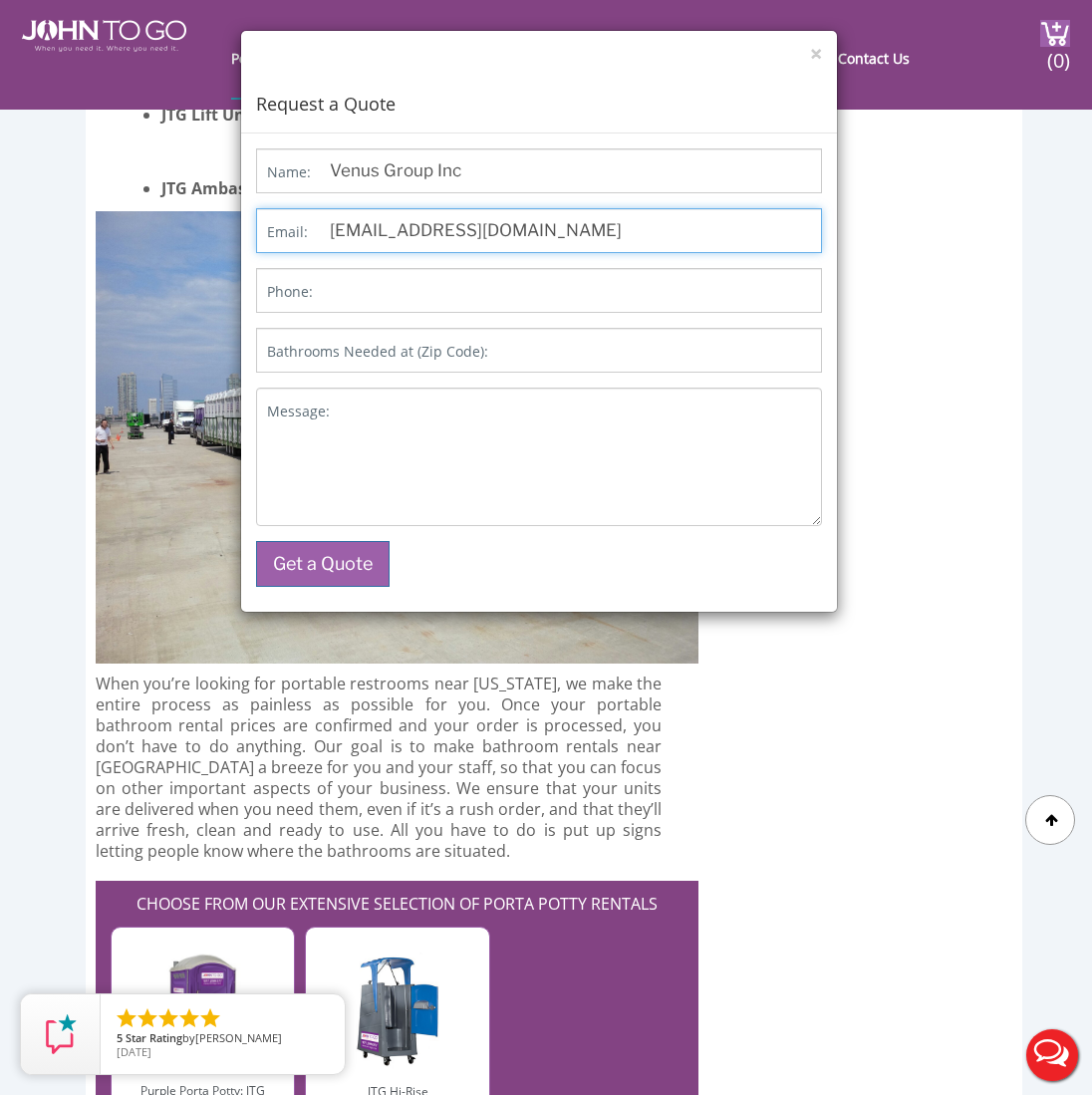 type on "info@venusgroupinc.com" 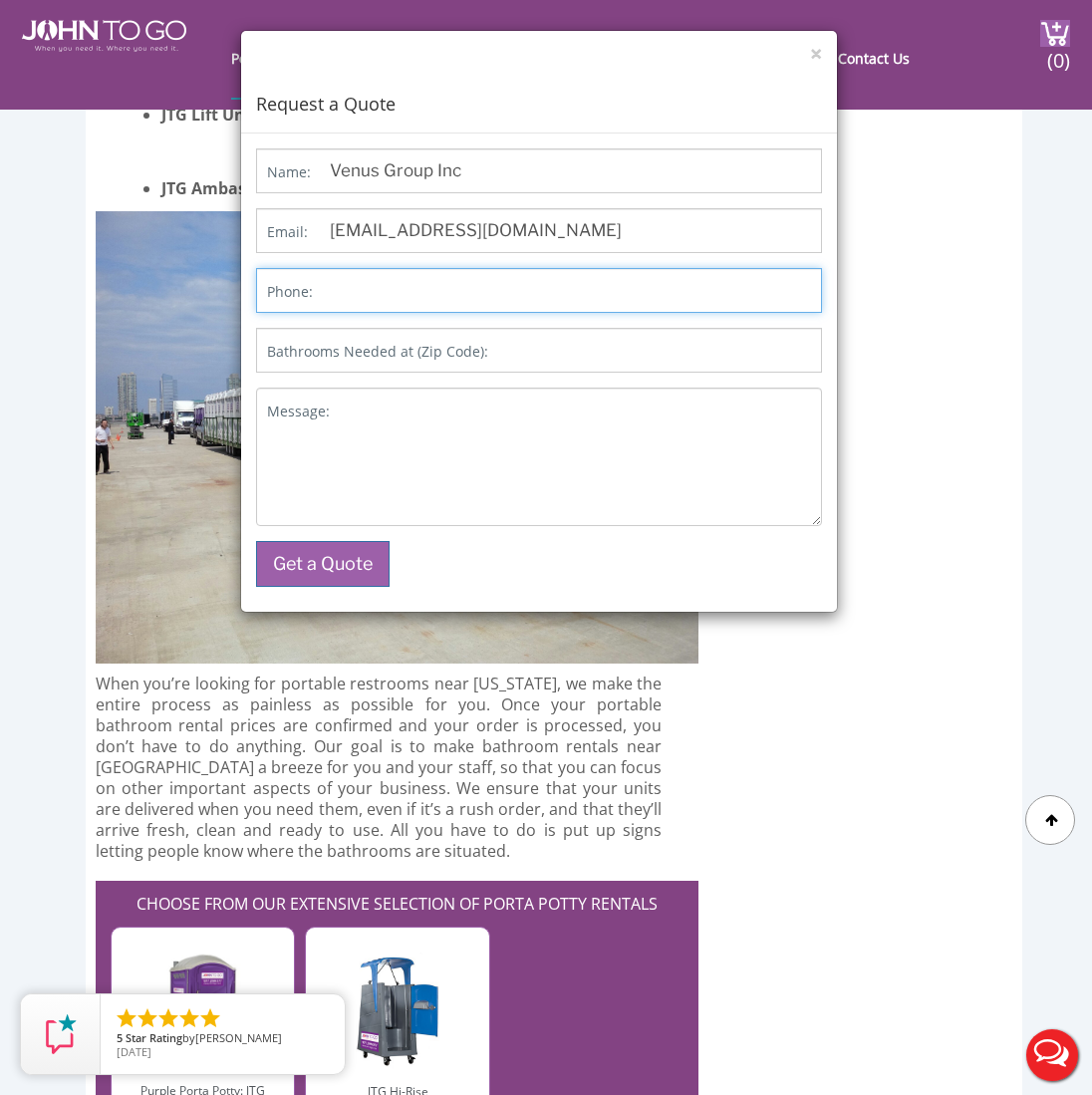 click on "Phone:" at bounding box center (539, 290) 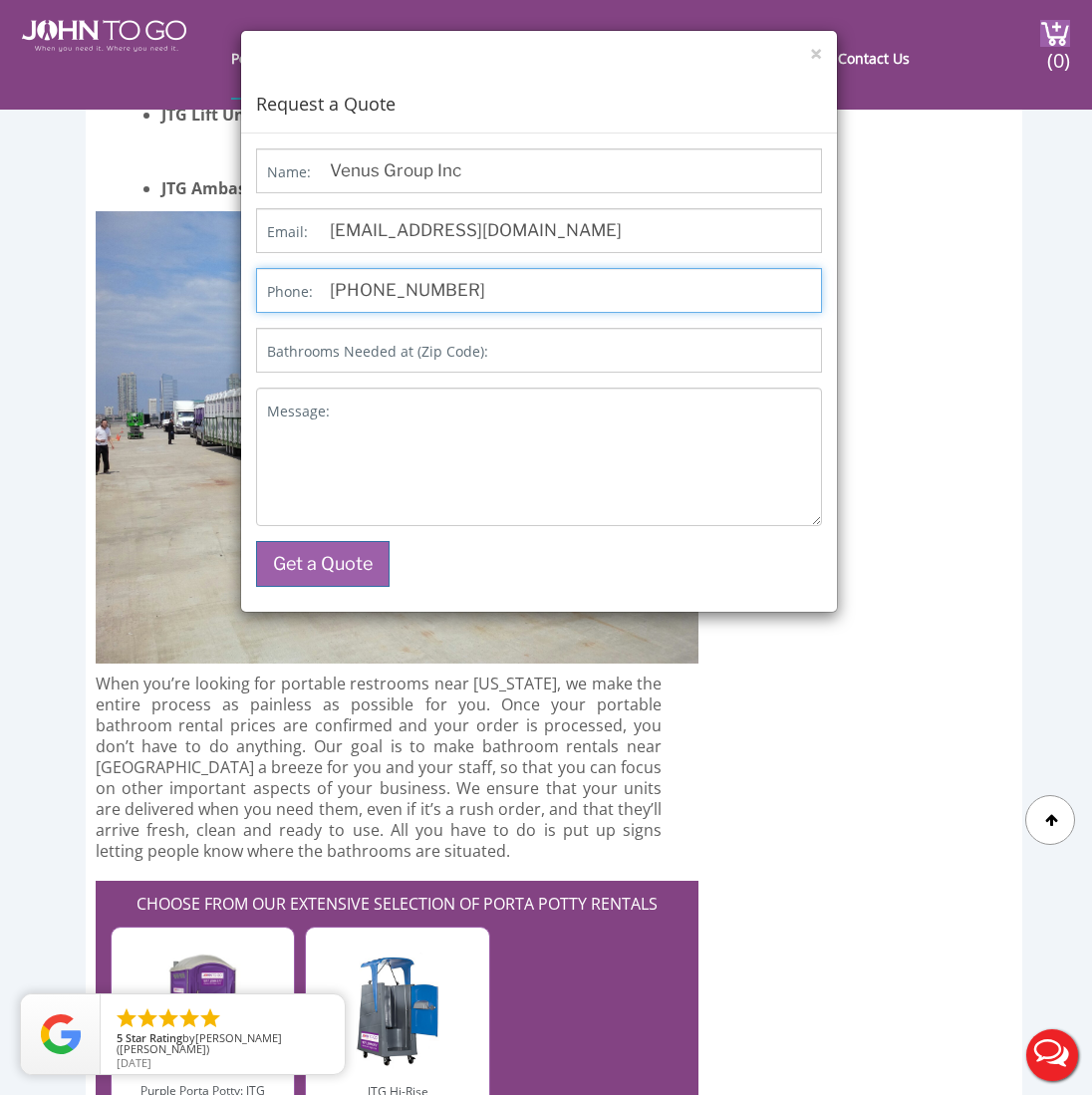 type on "516-631-8389" 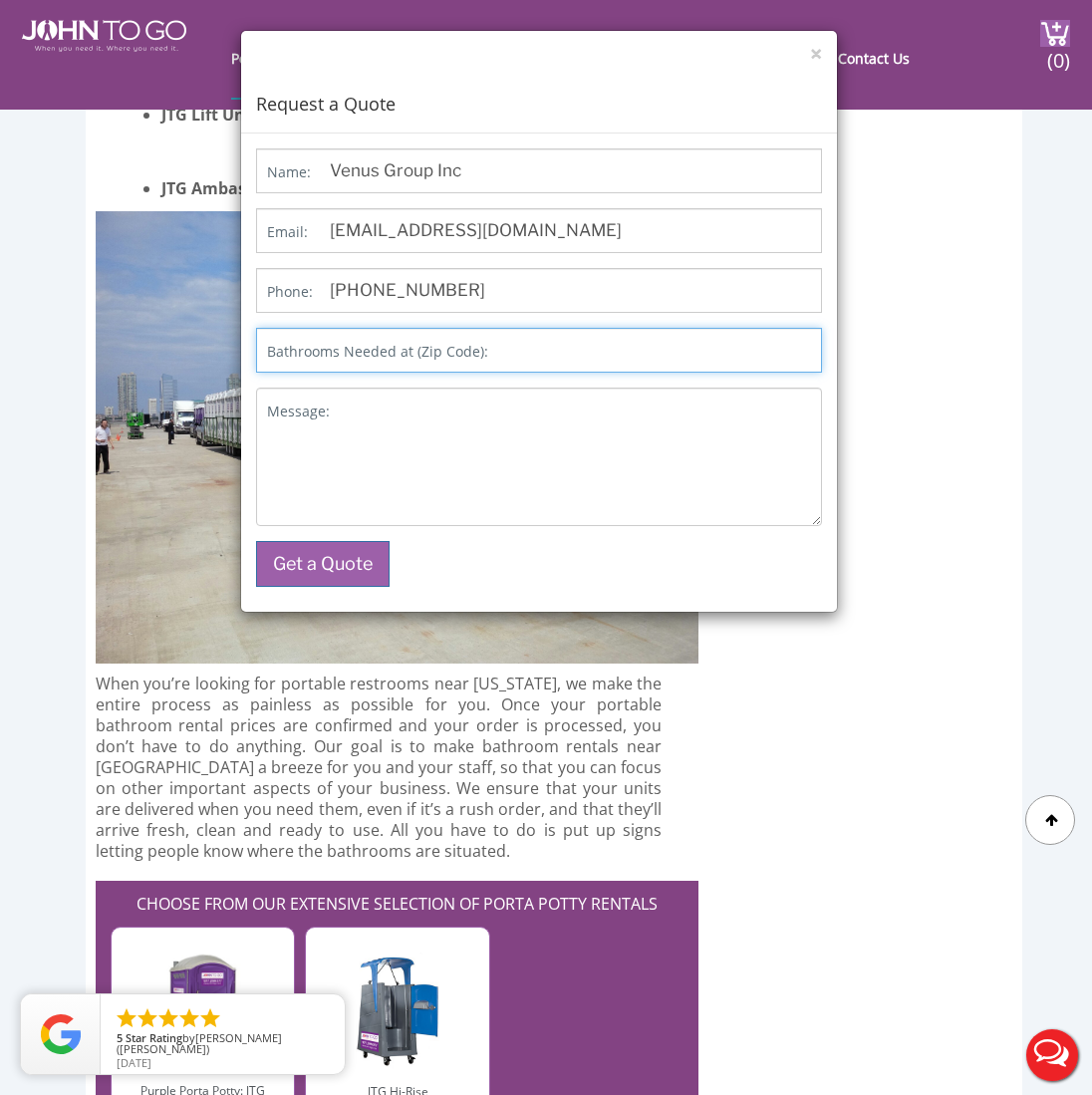 click on "Bathrooms Needed at (Zip Code):" at bounding box center [539, 350] 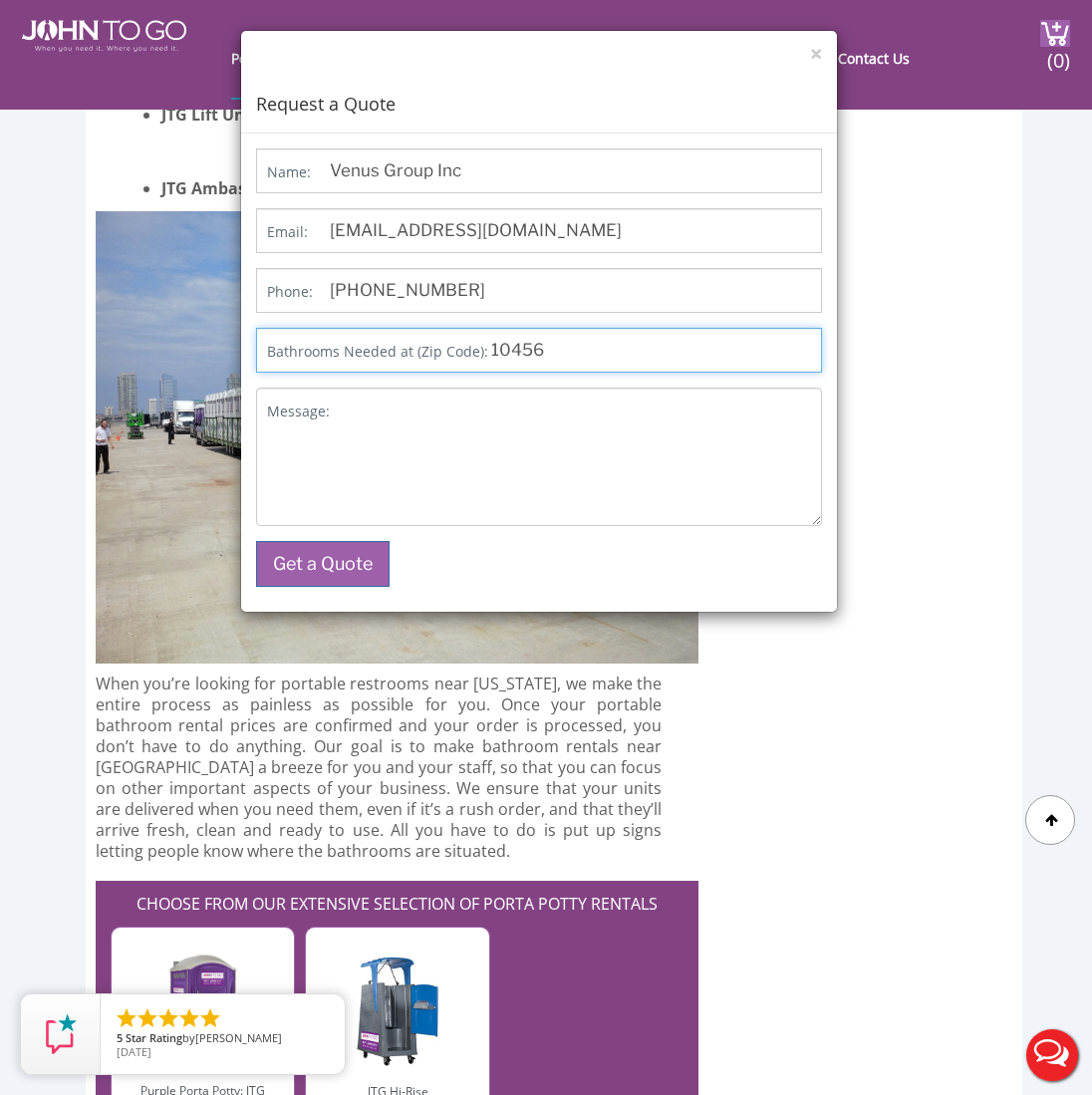 type on "10456" 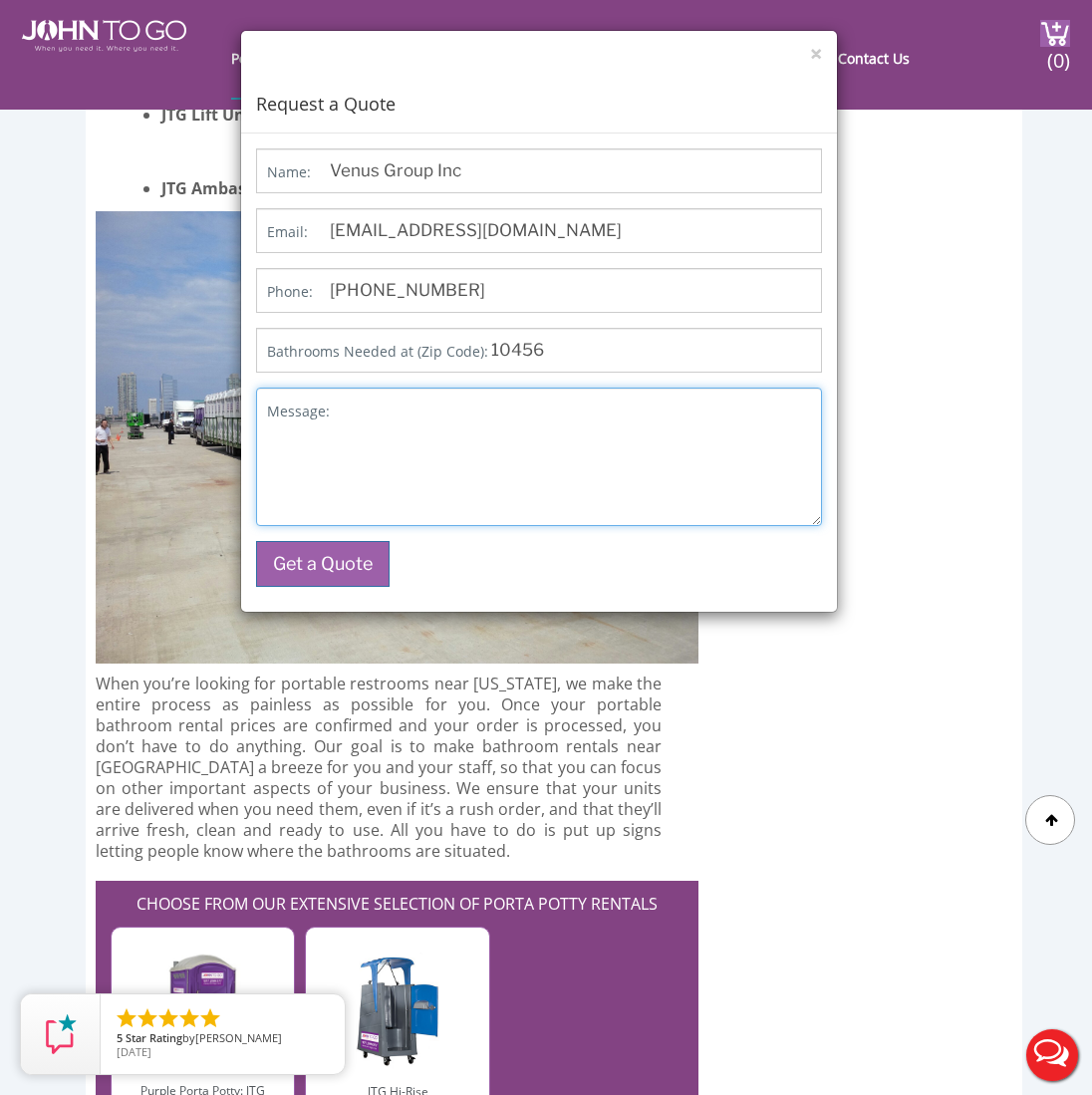 click on "Message:" at bounding box center [539, 456] 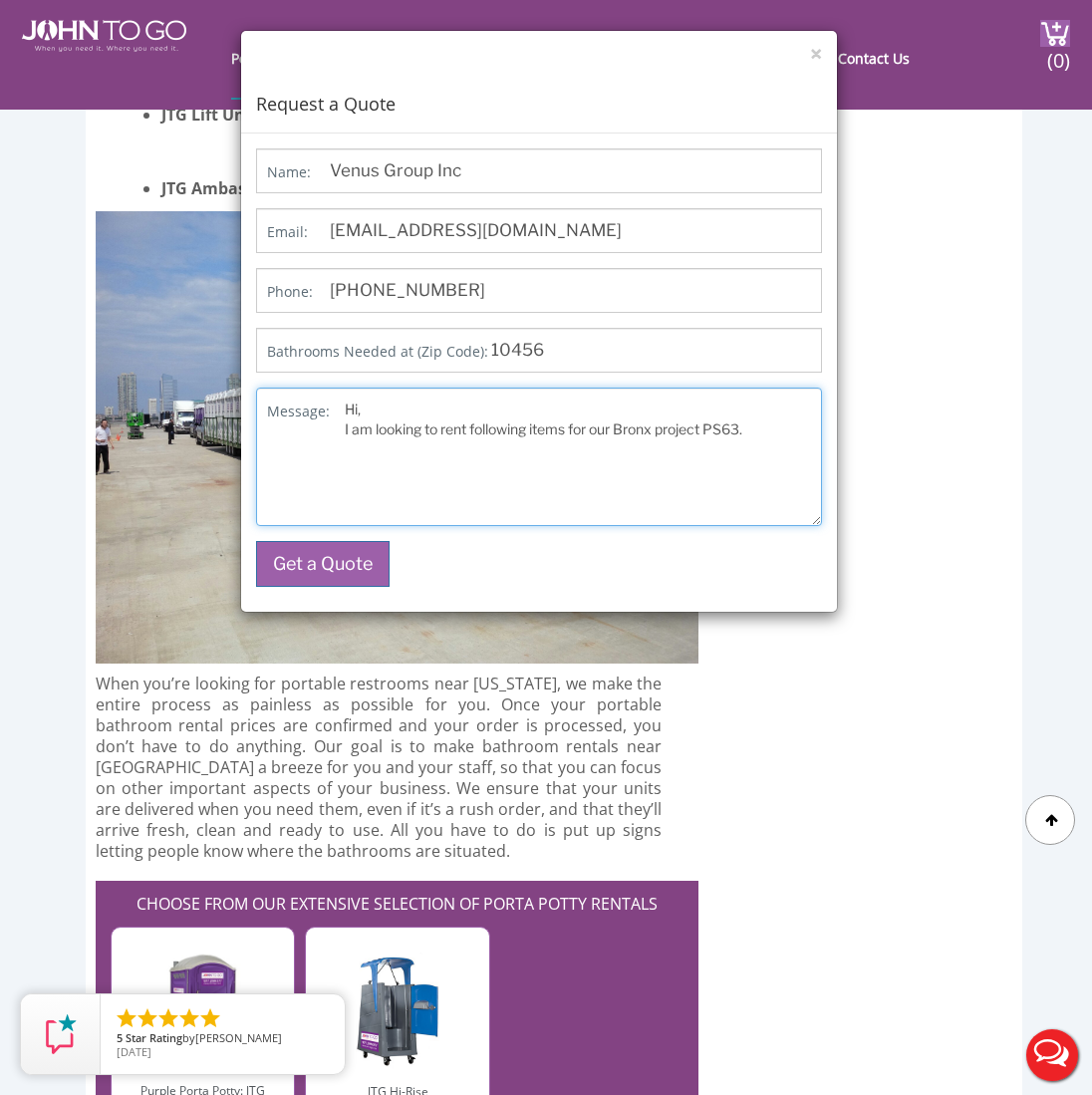 click on "Hi,
I am looking to rent following items for our Bronx project PS63." at bounding box center (539, 456) 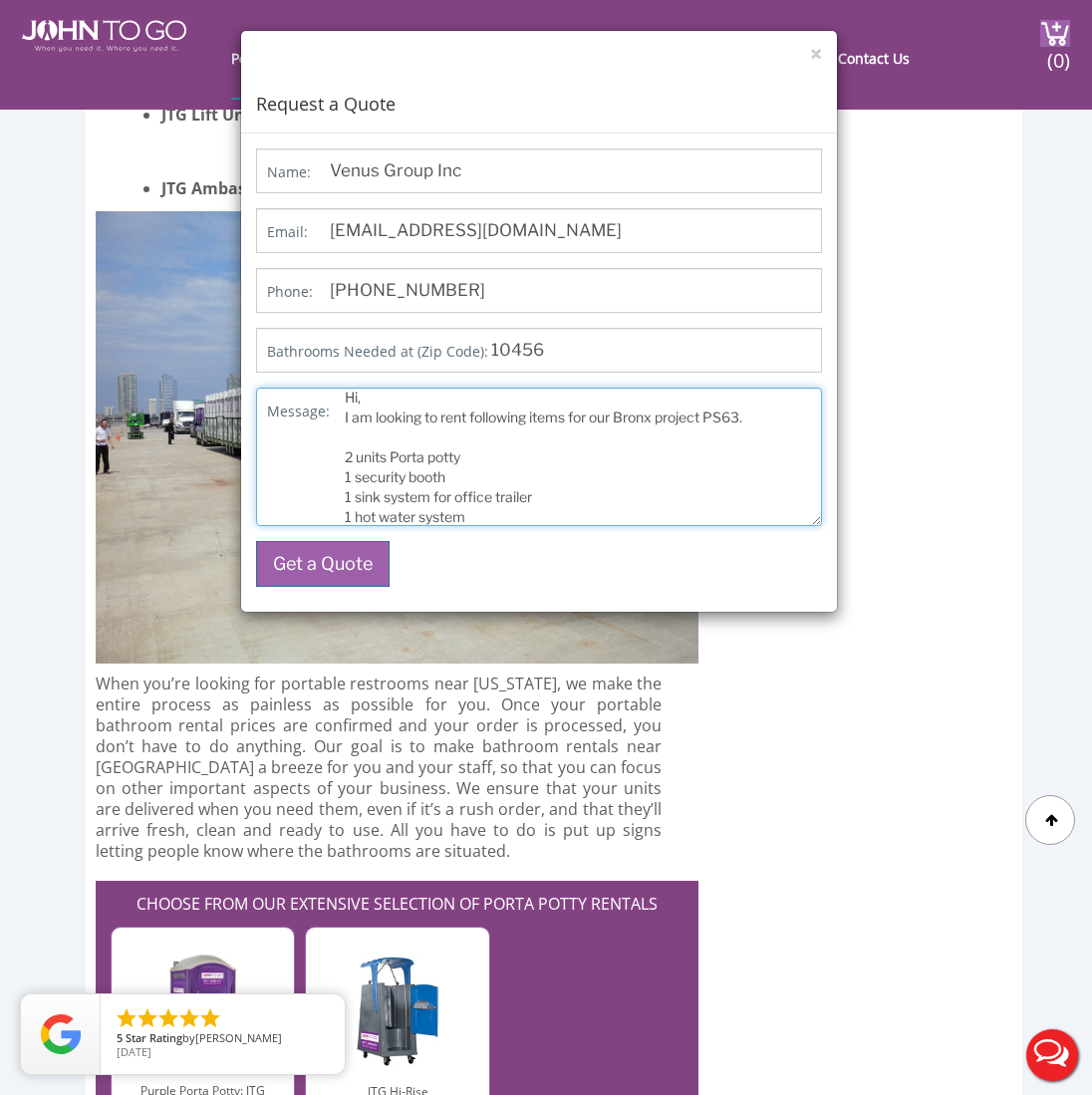 scroll, scrollTop: 32, scrollLeft: 0, axis: vertical 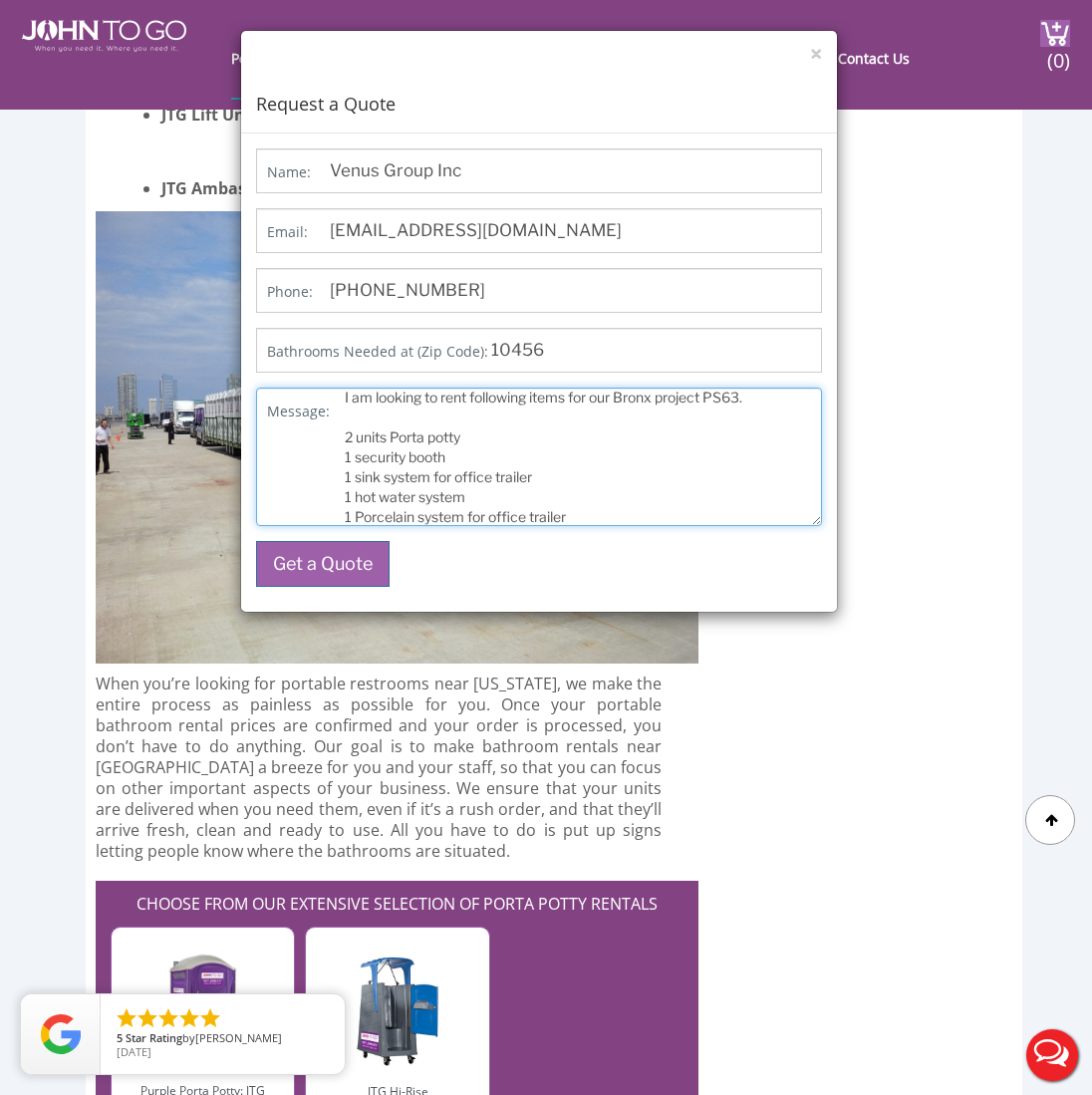 click on "Hi,
I am looking to rent following items for our Bronx project PS63.
2 units Porta potty
1 security booth
1 sink system for office trailer
1 hot water system
1 Porcelain system for office trailer" at bounding box center (539, 456) 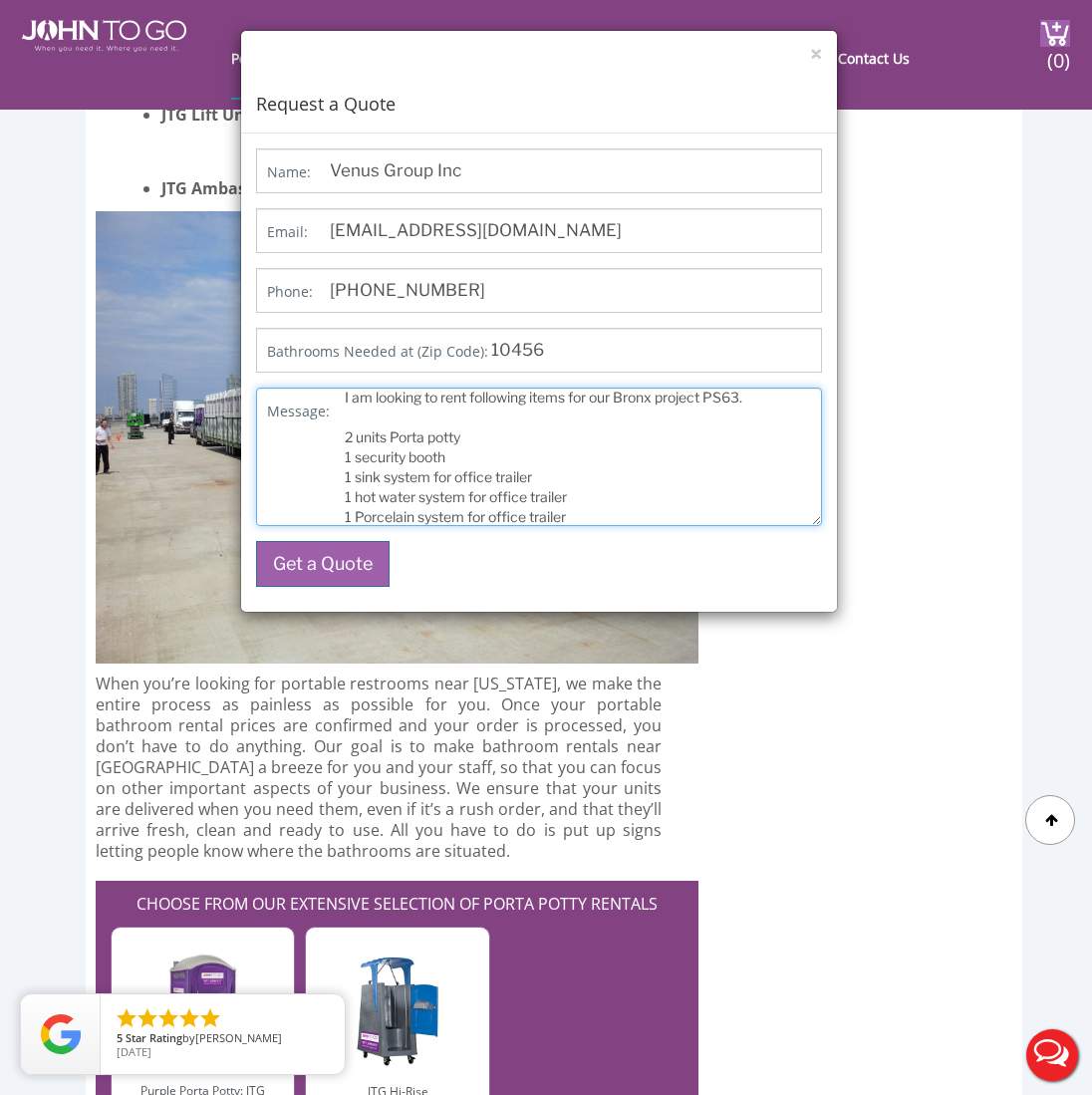type on "Hi,
I am looking to rent following items for our Bronx project PS63.
2 units Porta potty
1 security booth
1 sink system for office trailer
1 hot water system for office trailer
1 Porcelain system for office trailer" 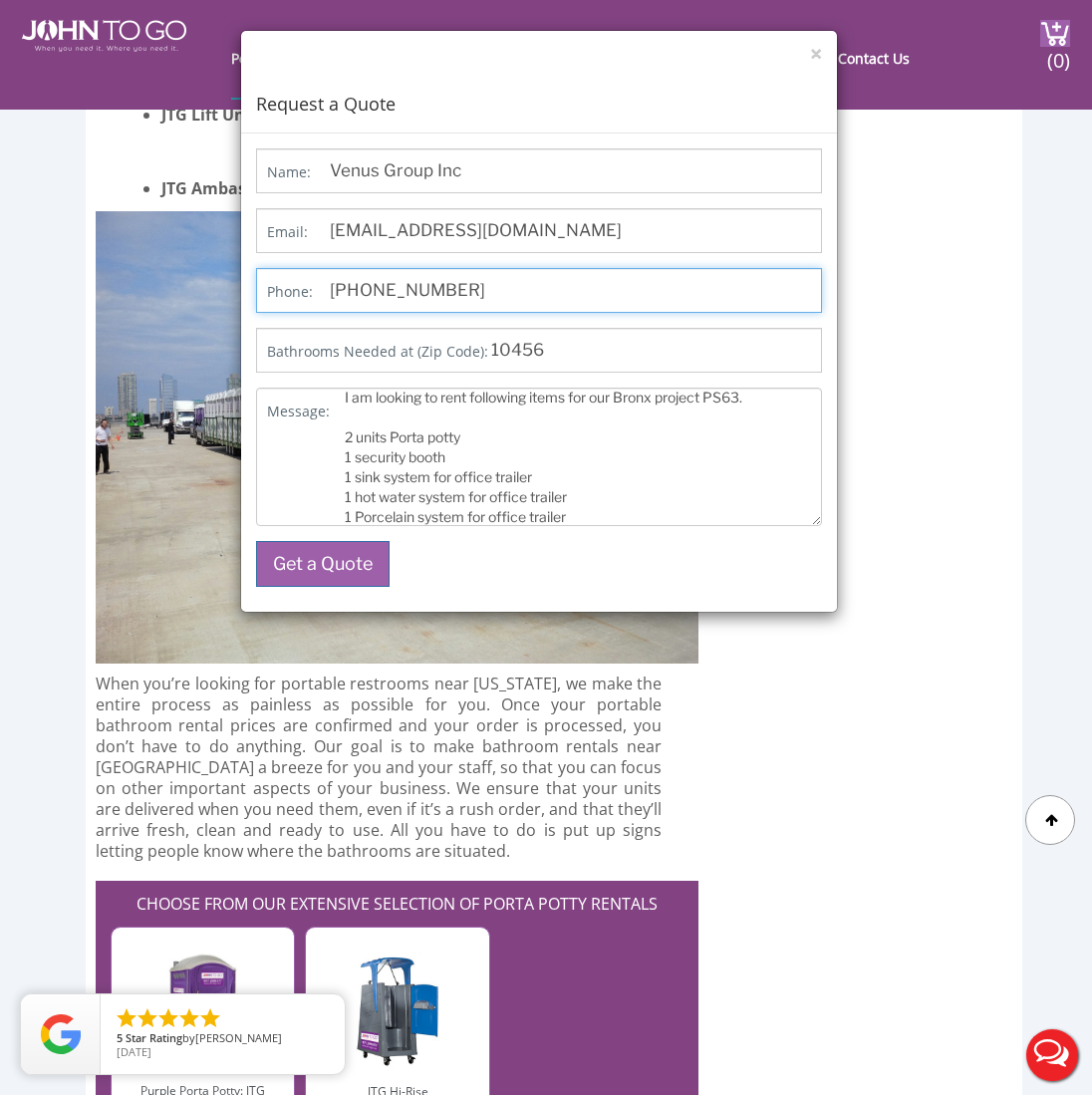 click on "516-631-8389" at bounding box center (539, 290) 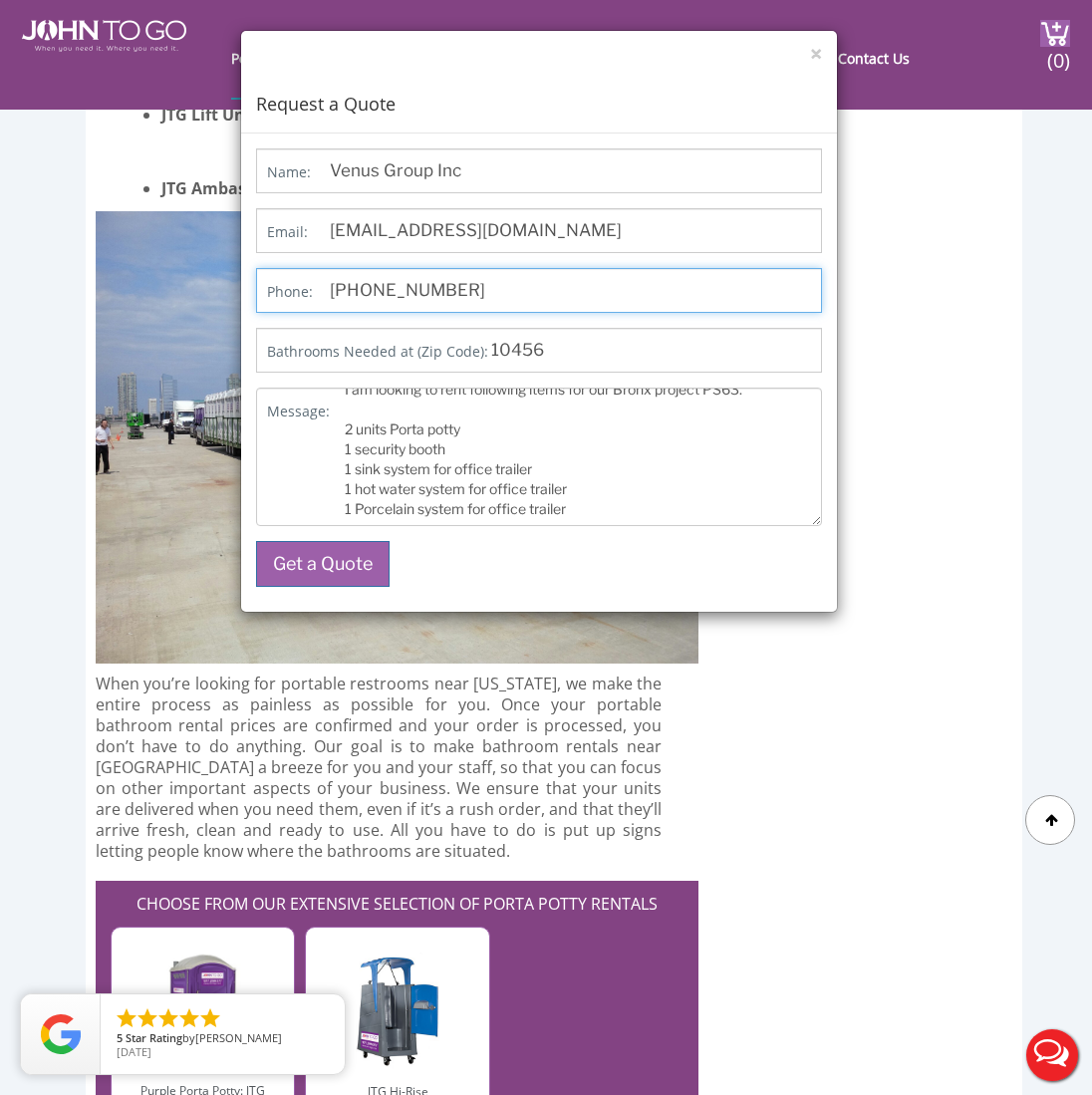 scroll, scrollTop: 60, scrollLeft: 0, axis: vertical 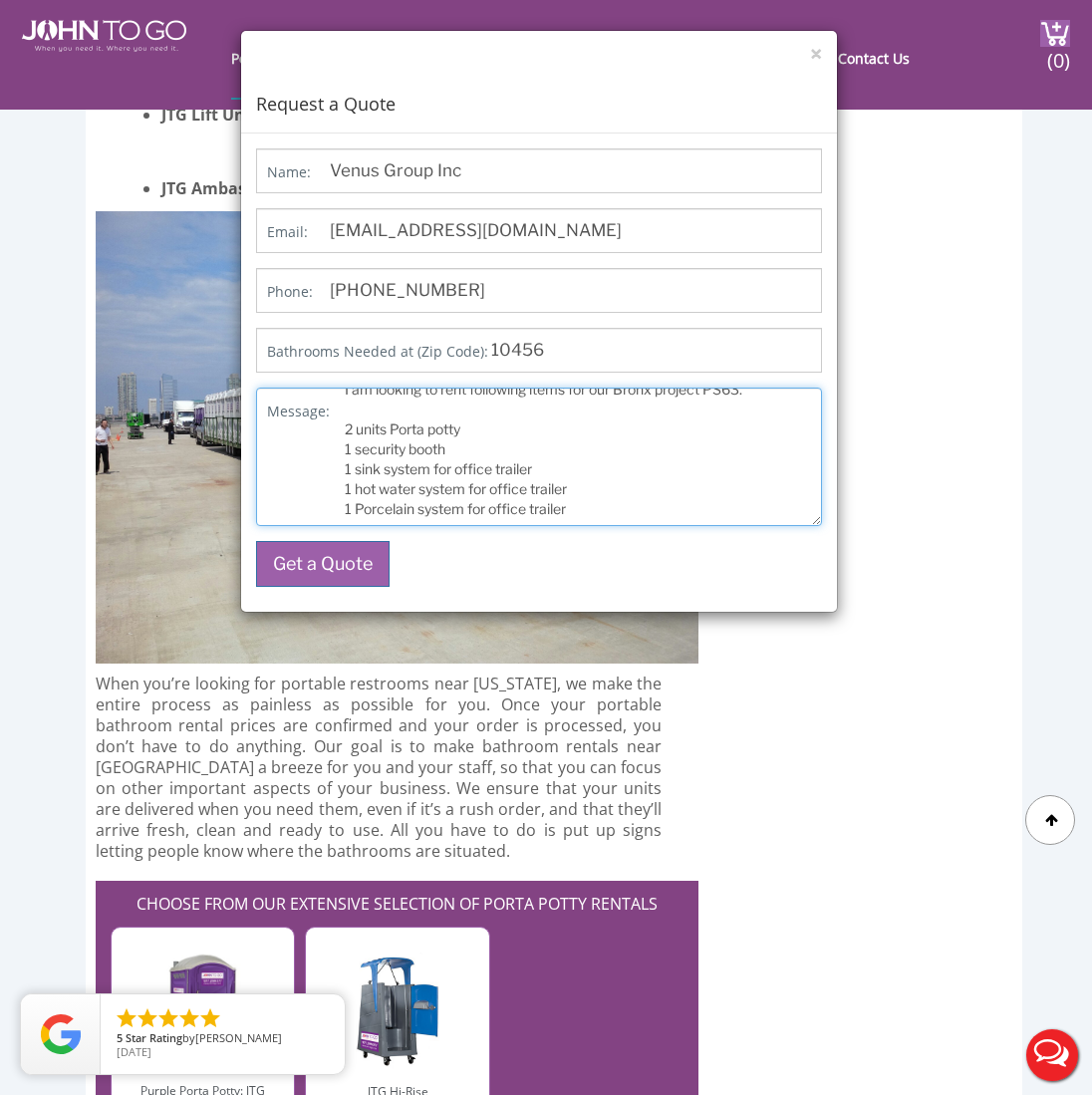 click on "Hi,
I am looking to rent following items for our Bronx project PS63.
2 units Porta potty
1 security booth
1 sink system for office trailer
1 hot water system for office trailer
1 Porcelain system for office trailer" at bounding box center [539, 456] 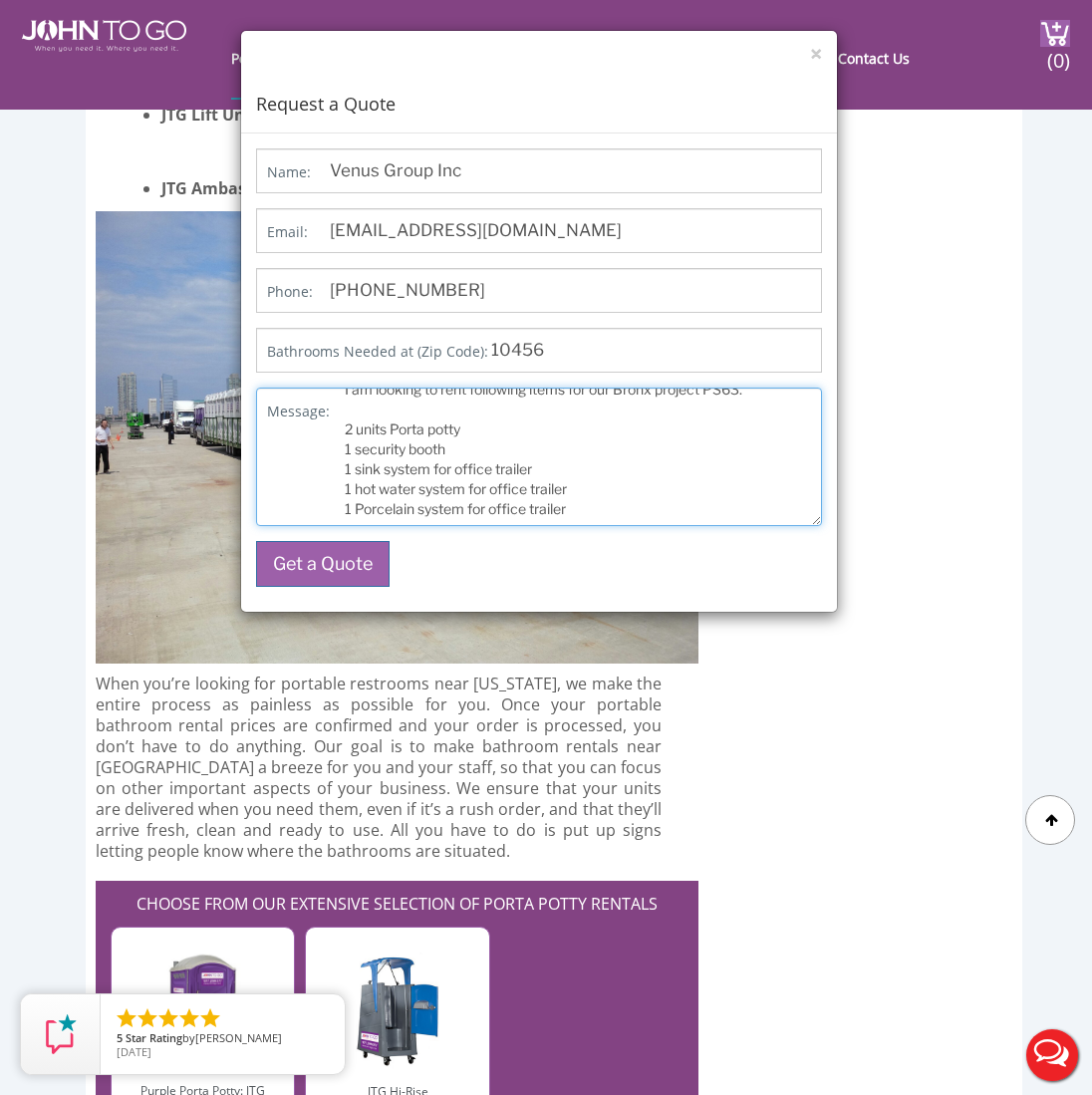 scroll, scrollTop: 72, scrollLeft: 0, axis: vertical 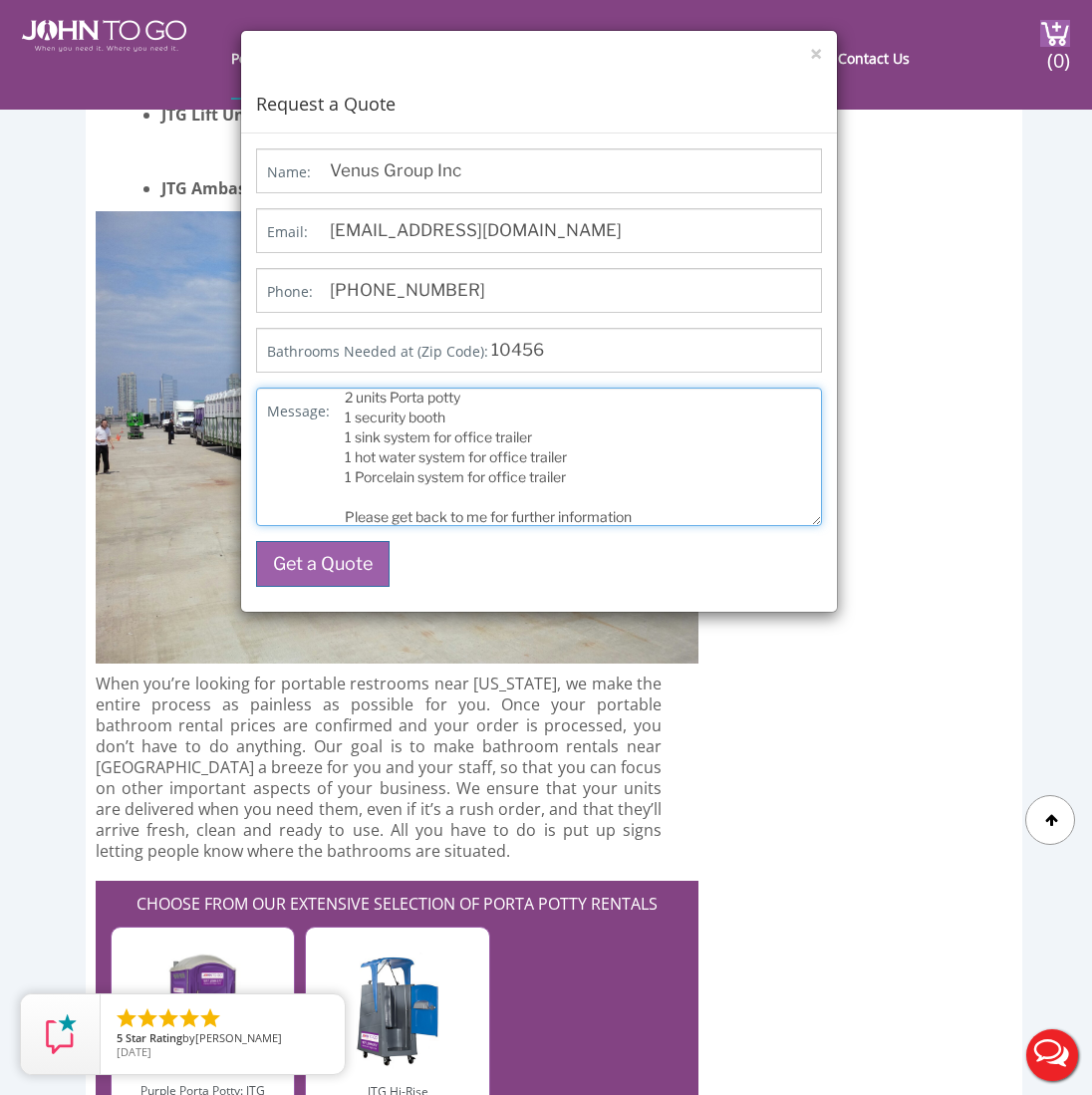 click on "Hi,
I am looking to rent following items for our Bronx project PS63.
2 units Porta potty
1 security booth
1 sink system for office trailer
1 hot water system for office trailer
1 Porcelain system for office trailer
Please get back to me for further information" at bounding box center [539, 456] 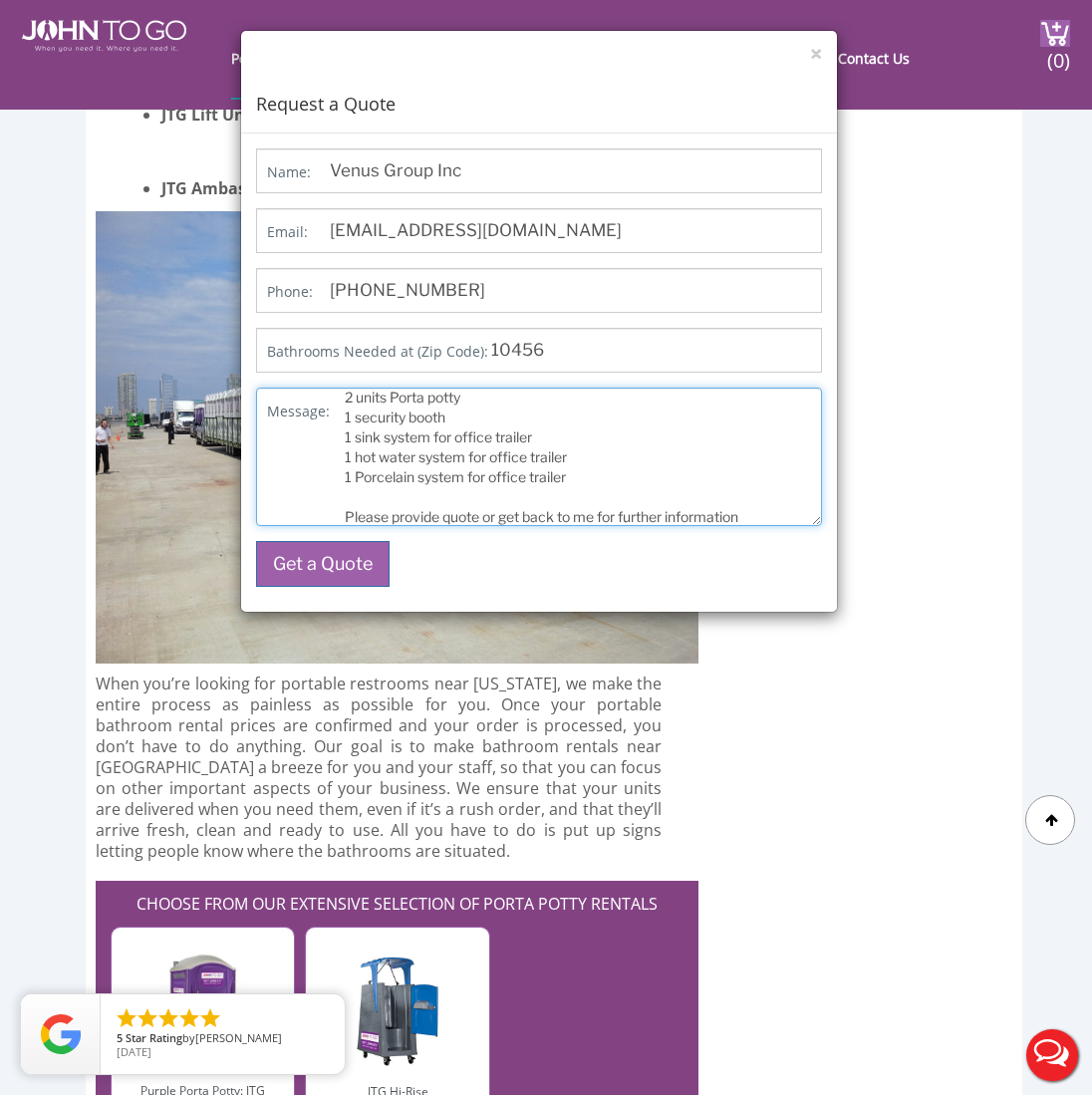 click on "Hi,
I am looking to rent following items for our Bronx project PS63.
2 units Porta potty
1 security booth
1 sink system for office trailer
1 hot water system for office trailer
1 Porcelain system for office trailer
Please provide quote or get back to me for further information" at bounding box center (539, 456) 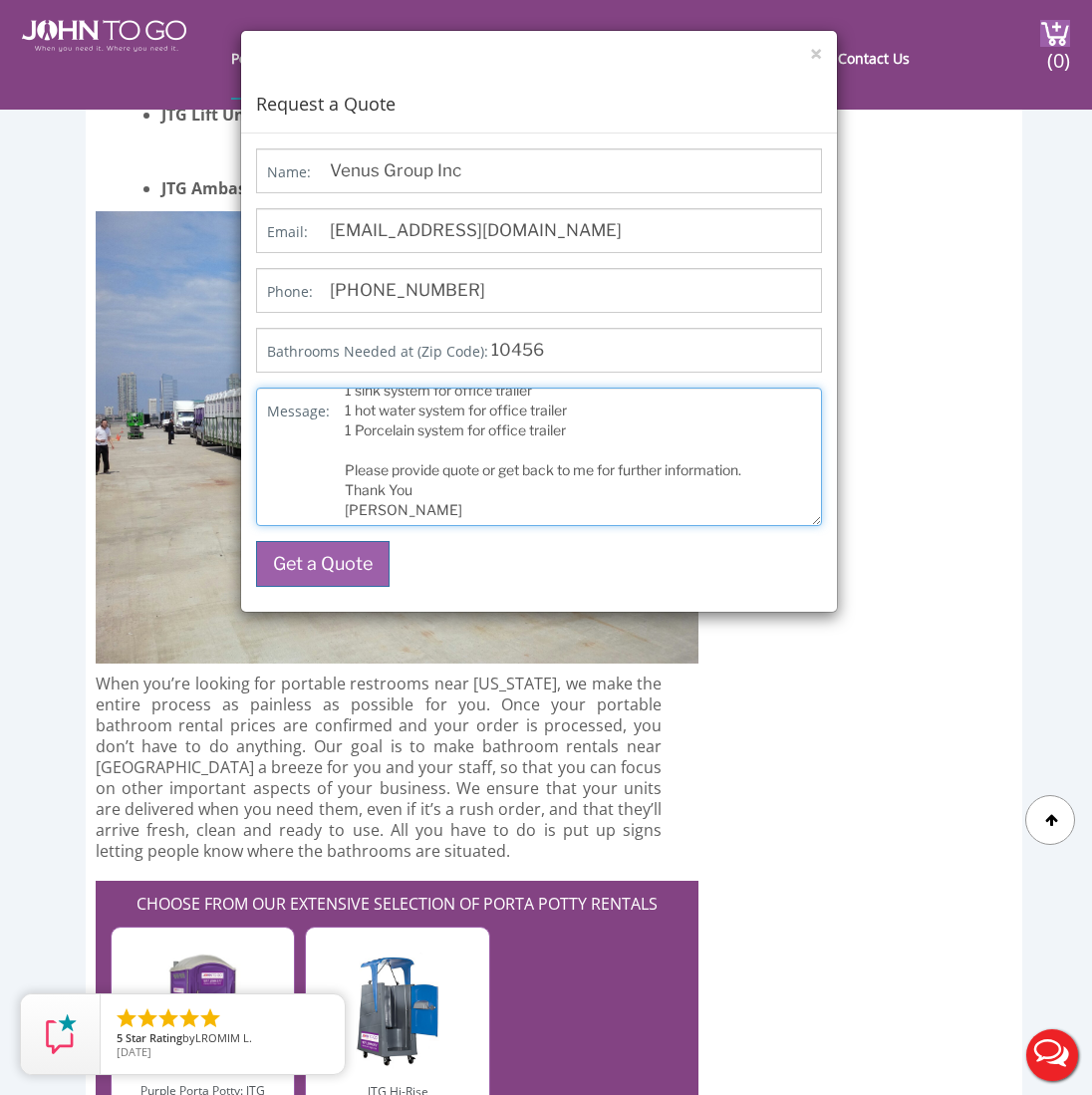scroll, scrollTop: 0, scrollLeft: 0, axis: both 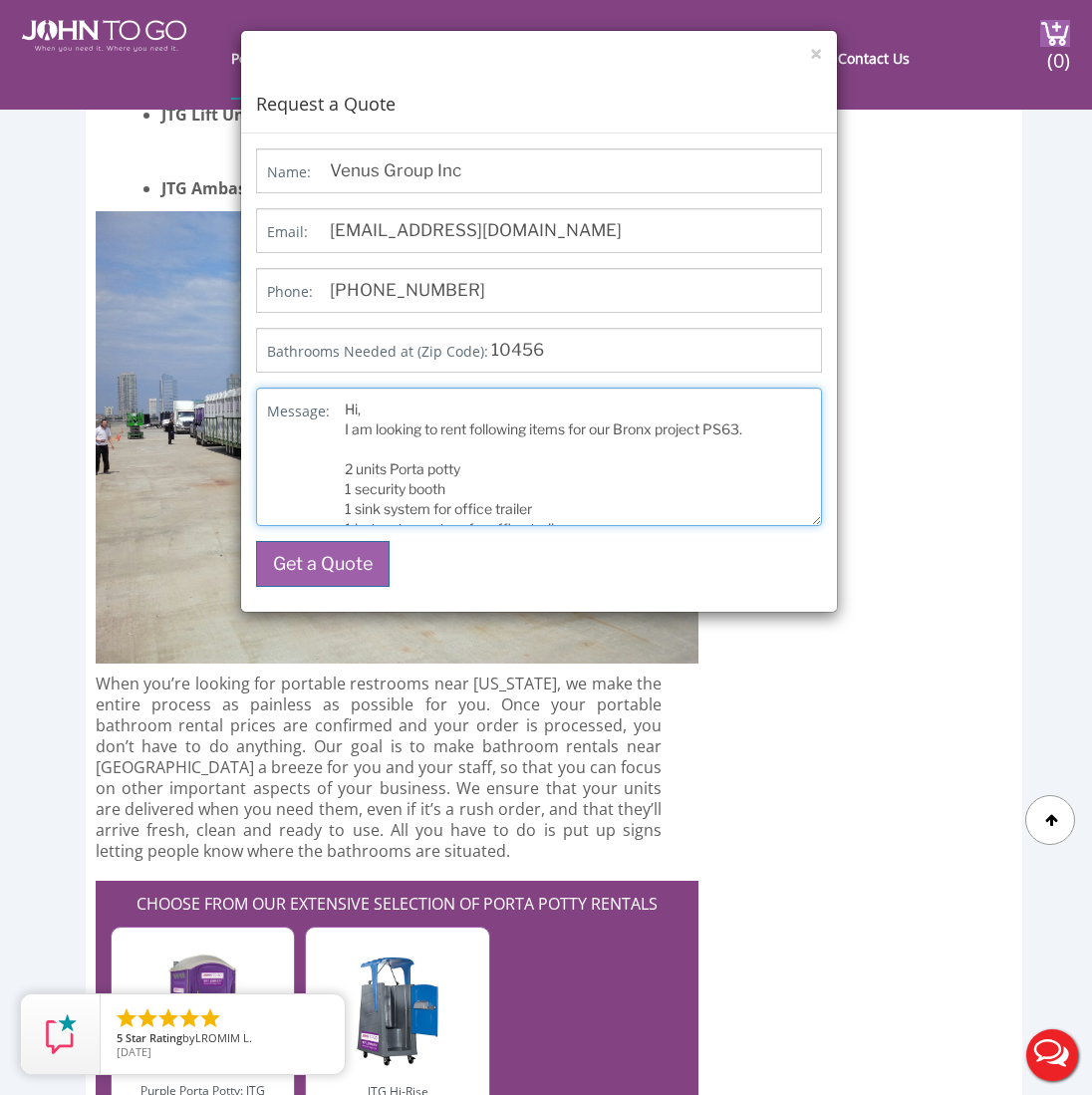 click on "Hi,
I am looking to rent following items for our Bronx project PS63.
2 units Porta potty
1 security booth
1 sink system for office trailer
1 hot water system for office trailer
1 Porcelain system for office trailer
Please provide quote or get back to me for further information.
Thank You
Majid Bhutta" at bounding box center [539, 456] 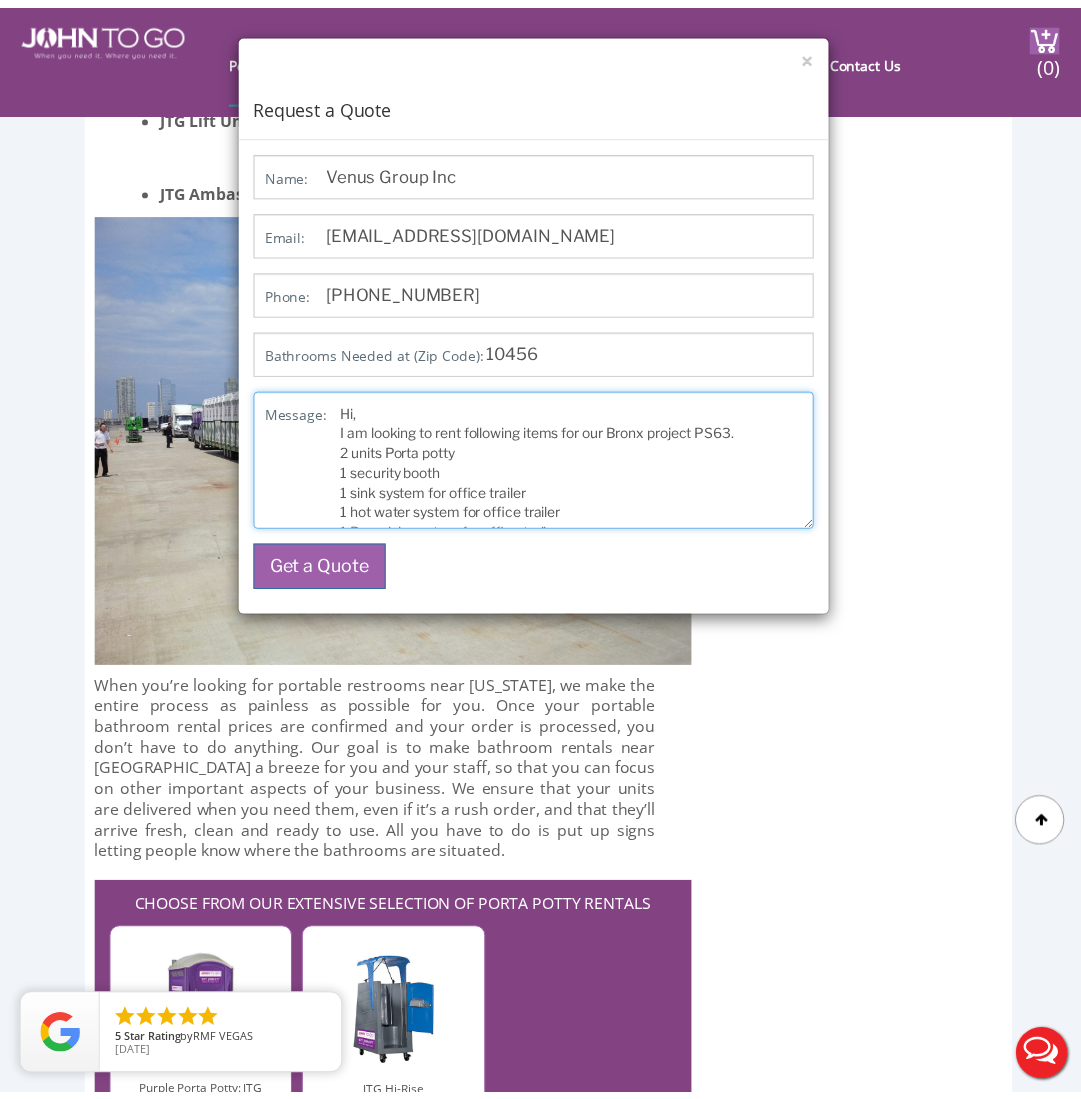 scroll, scrollTop: 0, scrollLeft: 0, axis: both 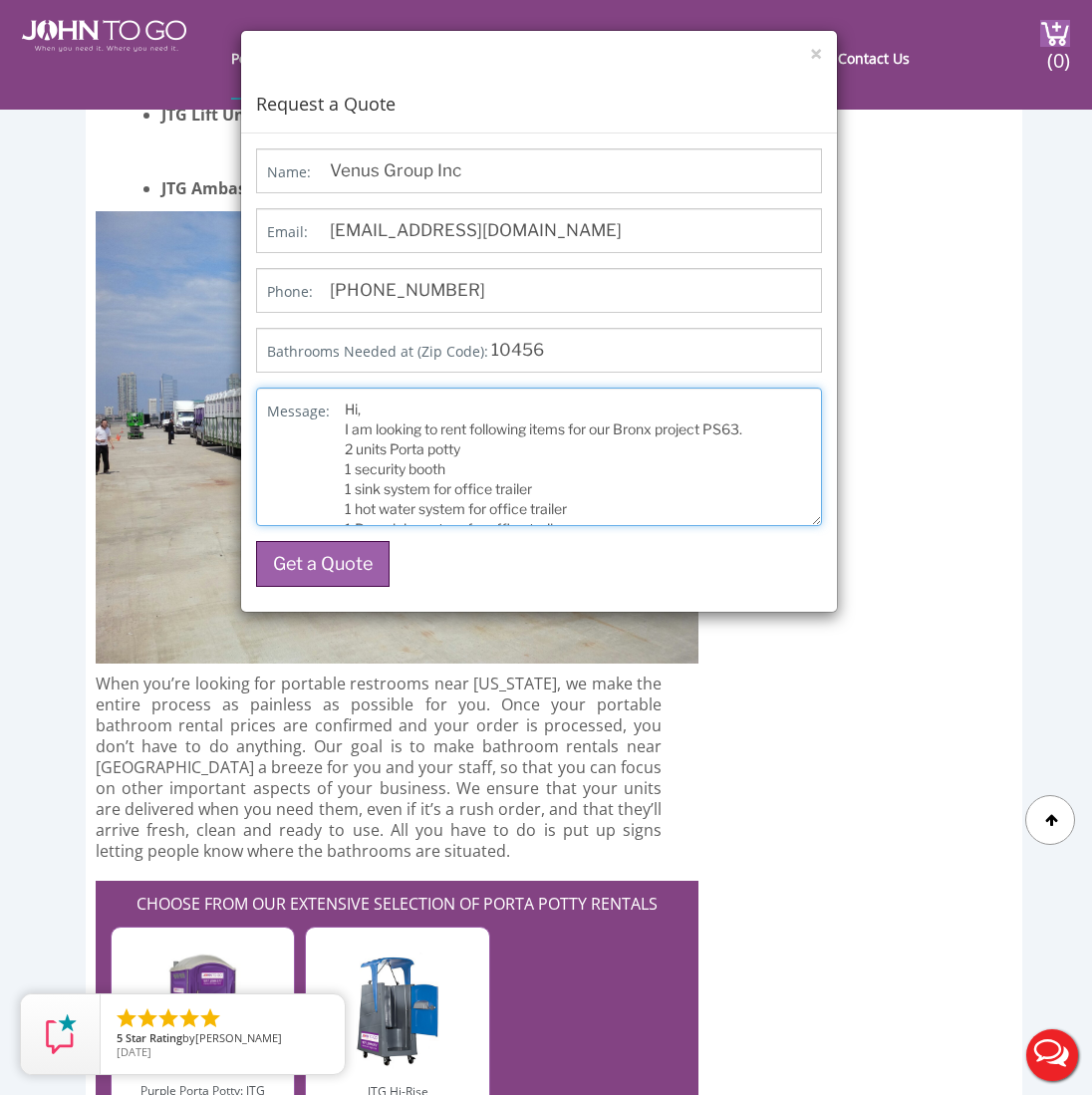 type on "Hi,
I am looking to rent following items for our Bronx project PS63.
2 units Porta potty
1 security booth
1 sink system for office trailer
1 hot water system for office trailer
1 Porcelain system for office trailer
Please provide quote or get back to me for further information.
Thank You
Majid Bhutta" 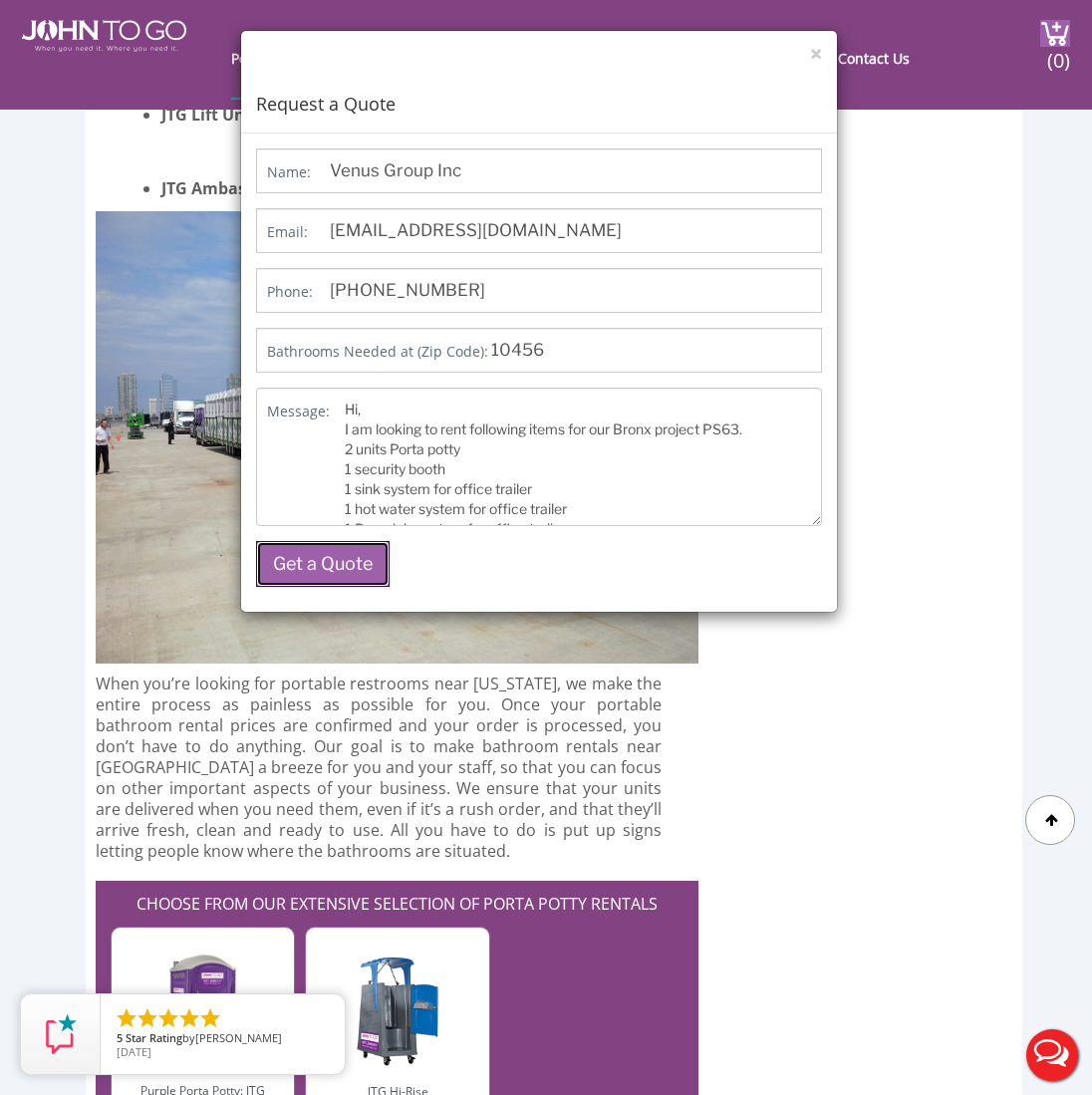 click on "Get a Quote" at bounding box center (323, 564) 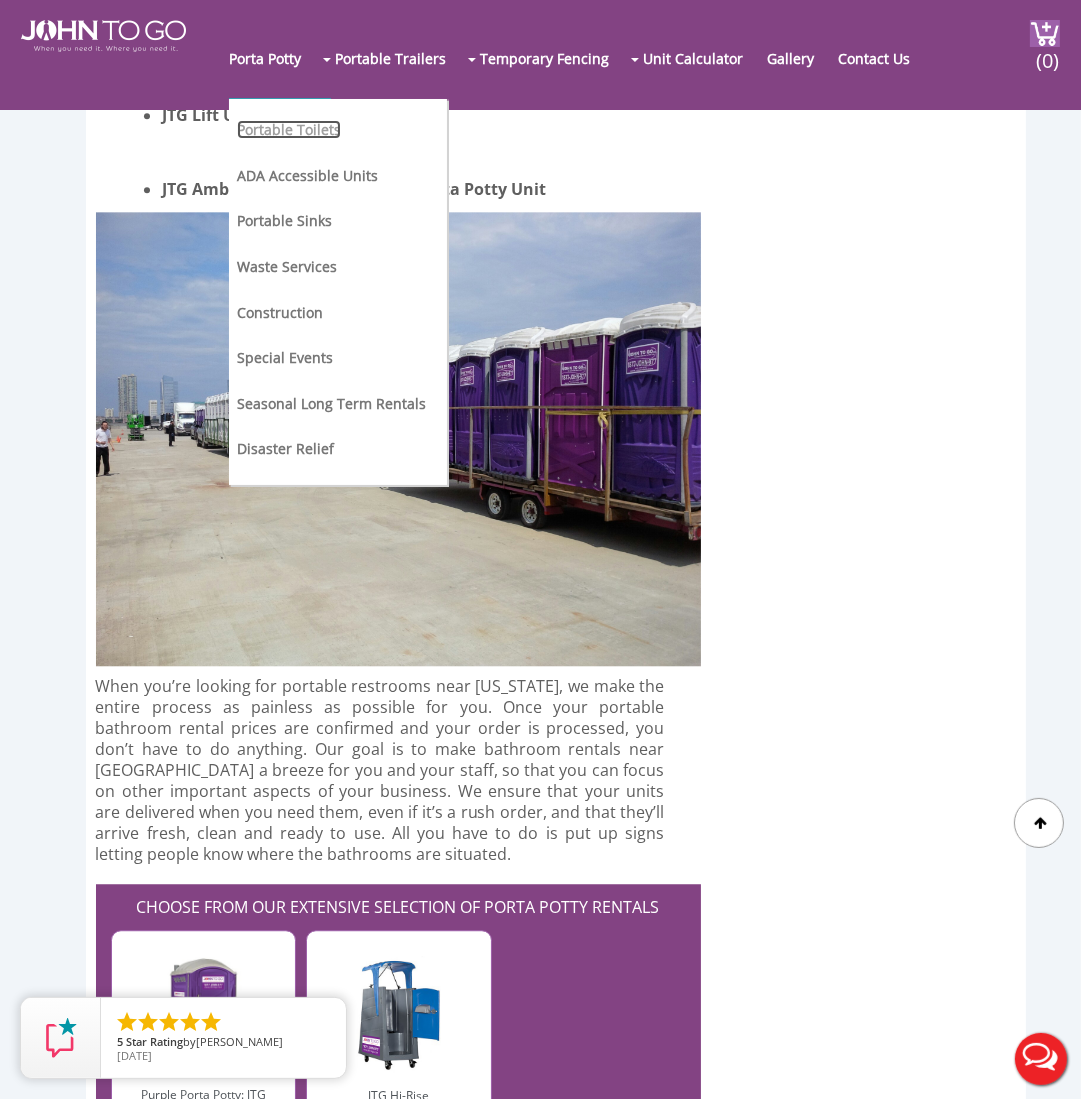 click on "Portable Toilets" at bounding box center (289, 129) 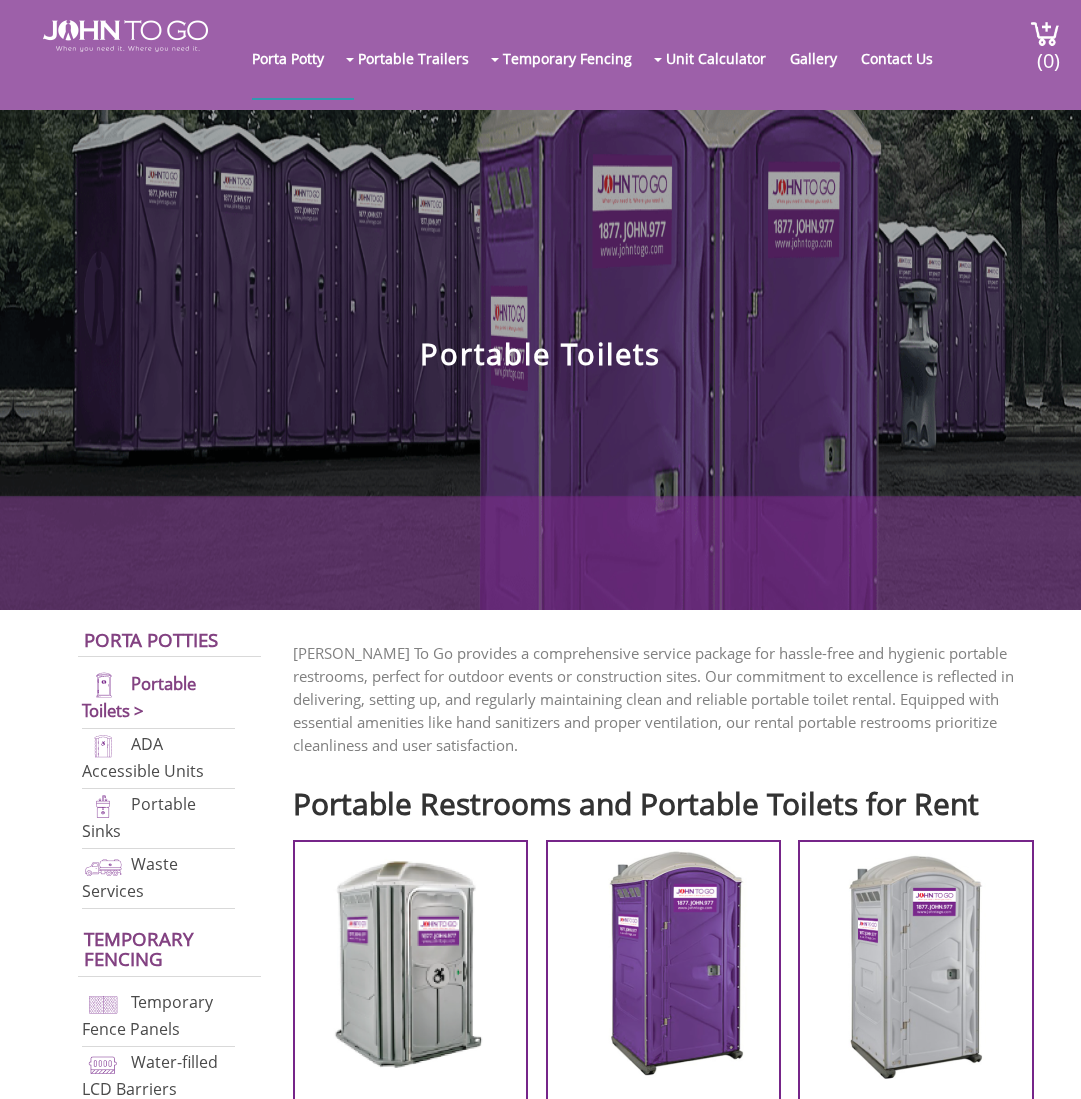 scroll, scrollTop: 0, scrollLeft: 0, axis: both 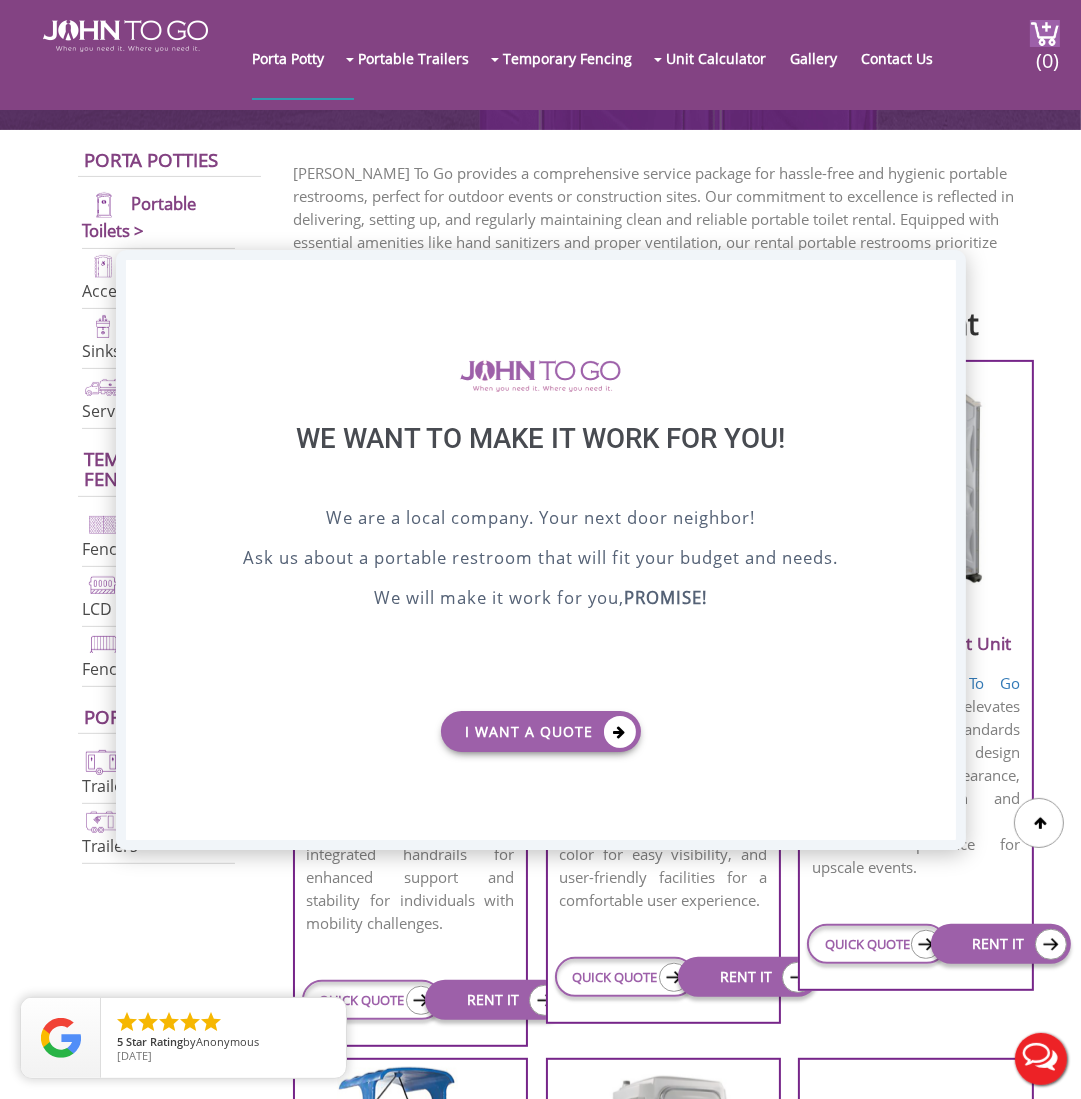 click on "X" at bounding box center [939, 277] 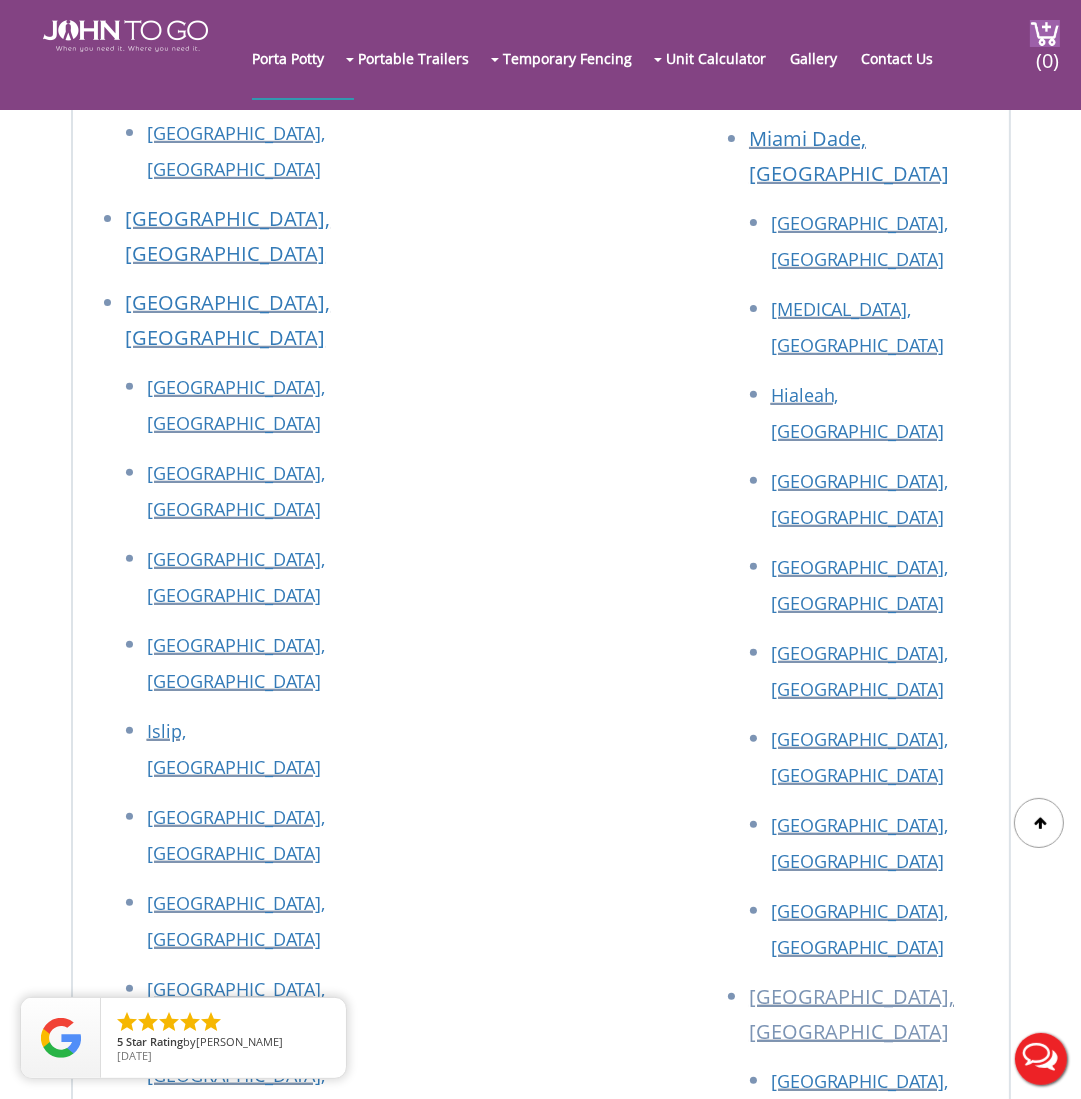 scroll, scrollTop: 8200, scrollLeft: 0, axis: vertical 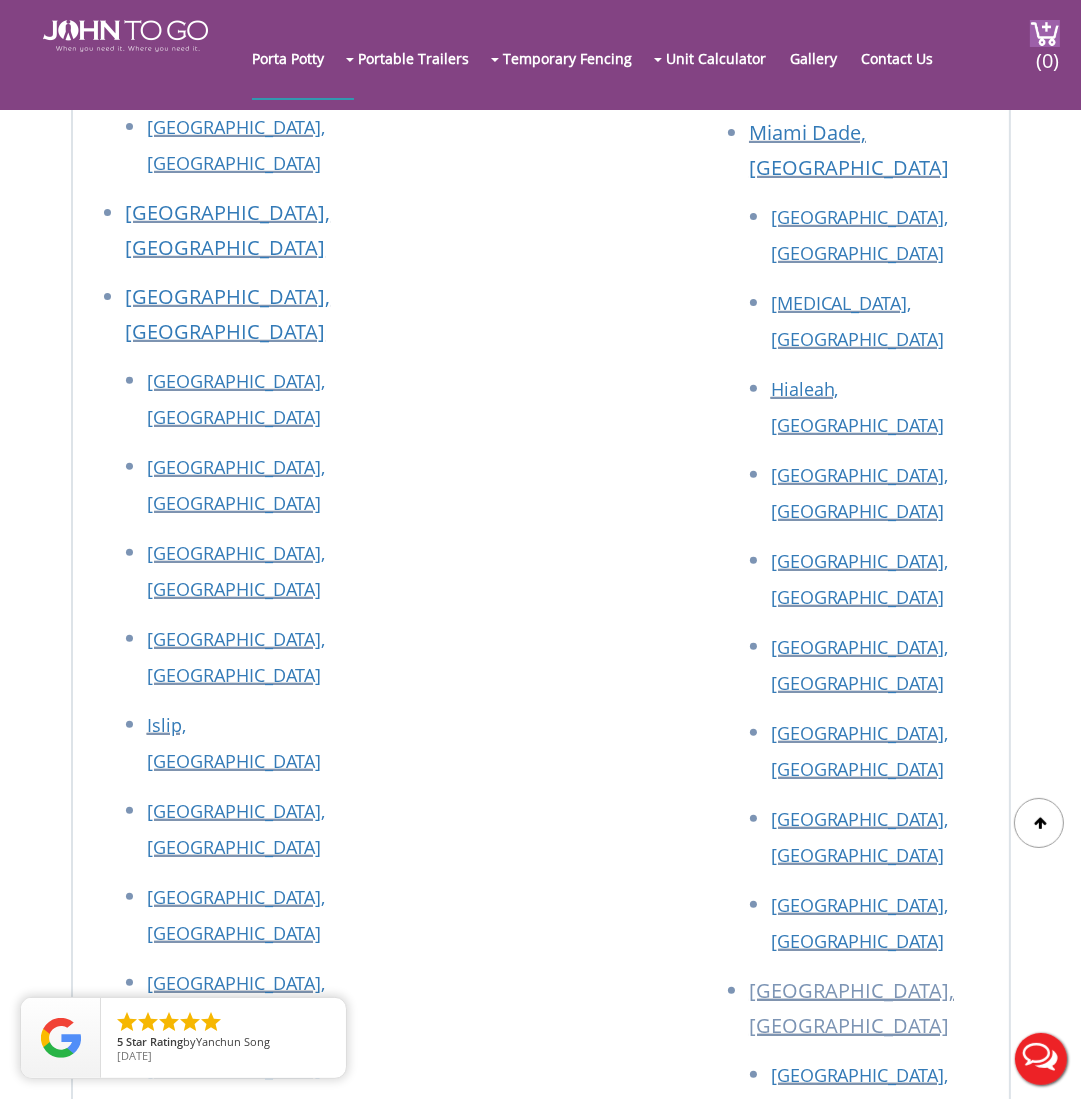 drag, startPoint x: 210, startPoint y: 867, endPoint x: 177, endPoint y: 869, distance: 33.06055 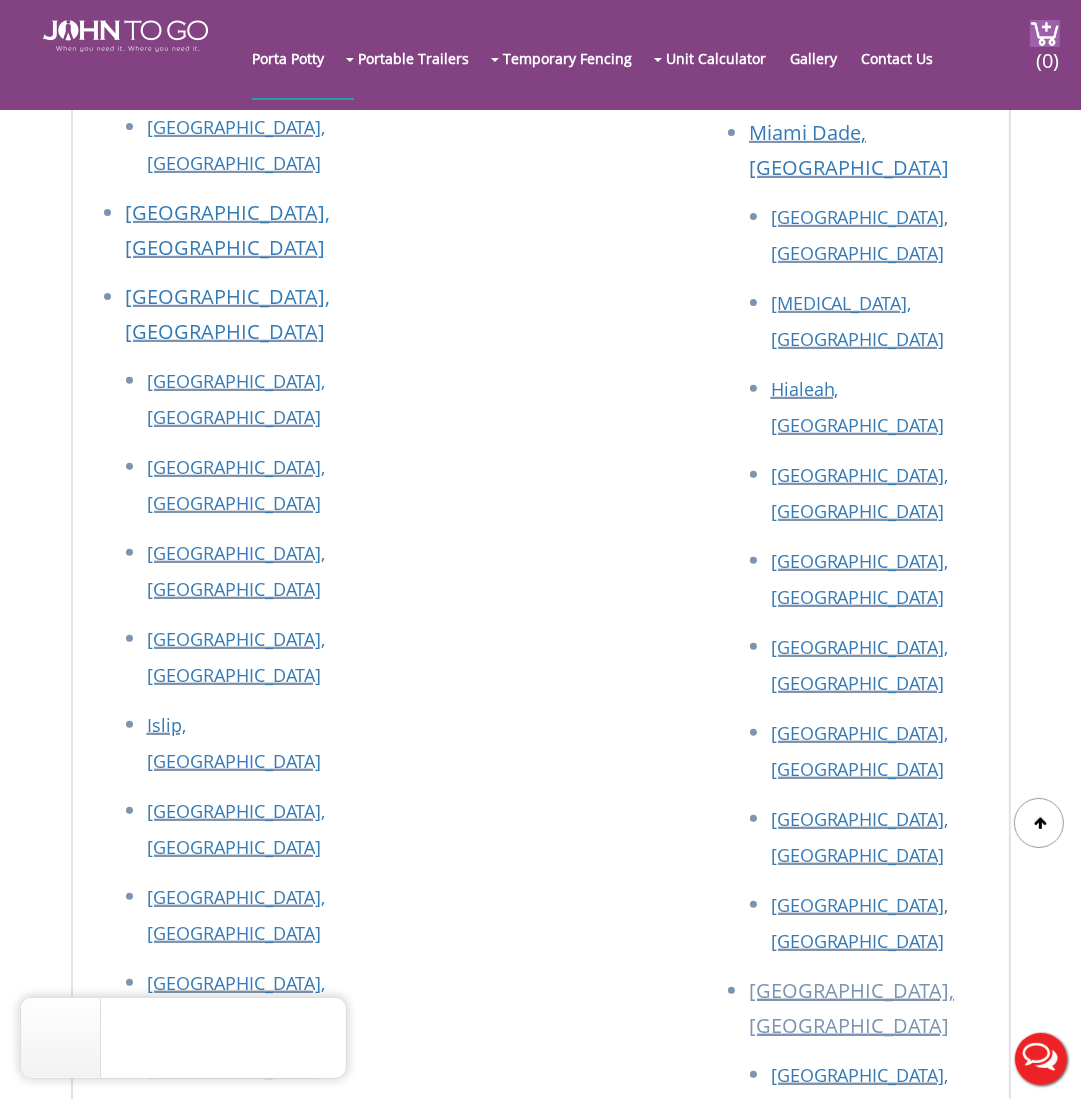 drag, startPoint x: 132, startPoint y: 863, endPoint x: 314, endPoint y: 871, distance: 182.17574 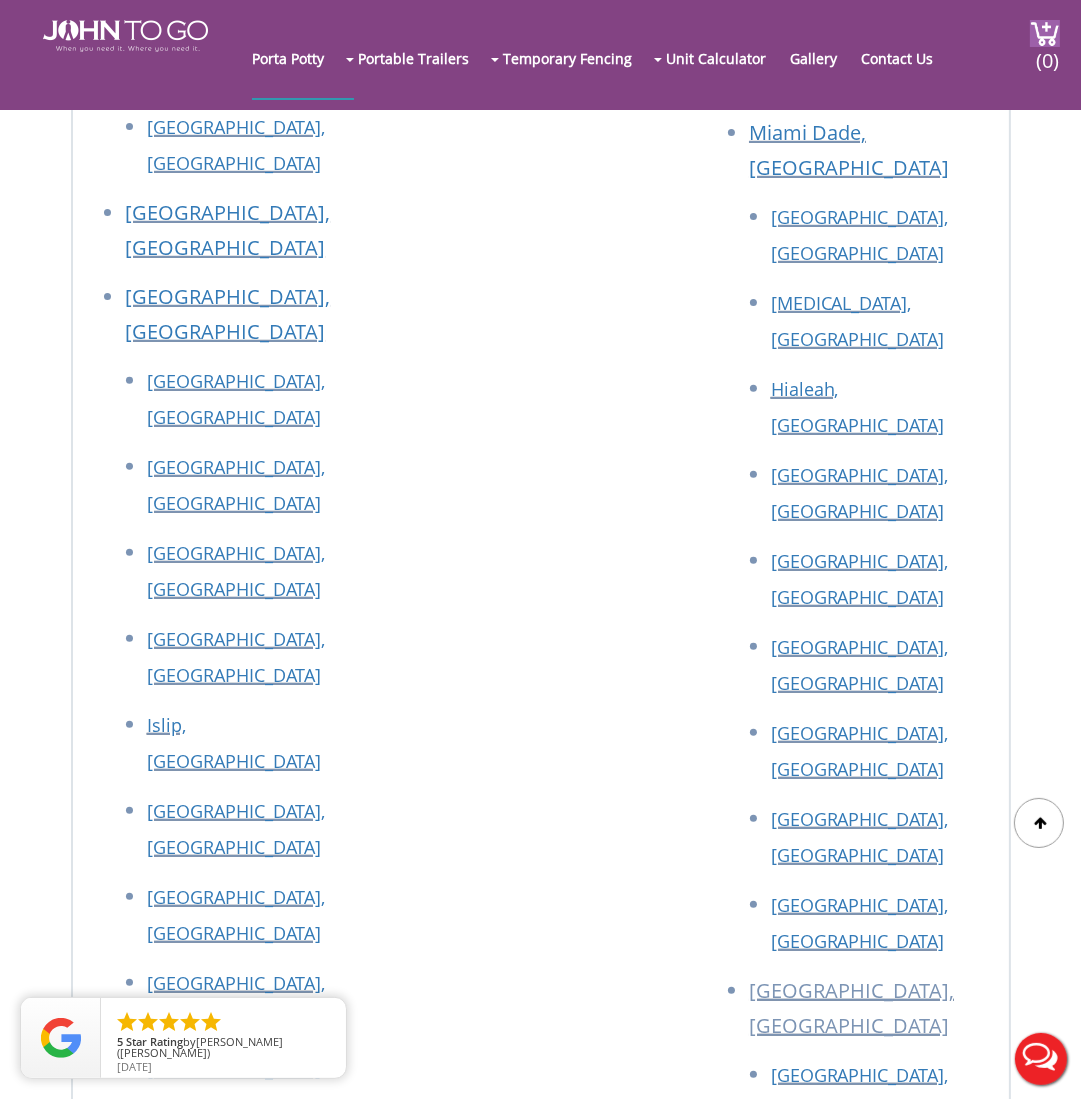 copy on "[EMAIL_ADDRESS][DOMAIN_NAME]" 